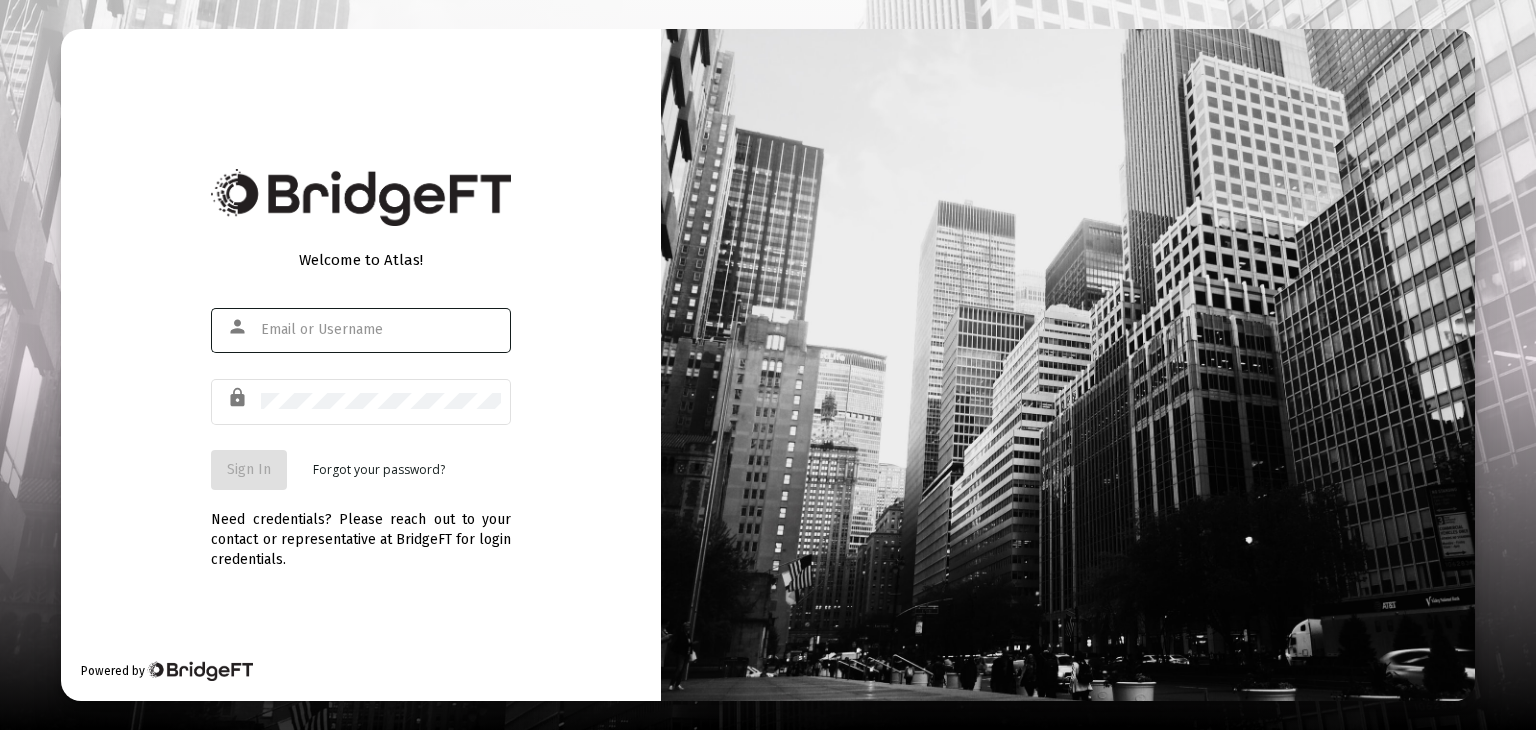 scroll, scrollTop: 0, scrollLeft: 0, axis: both 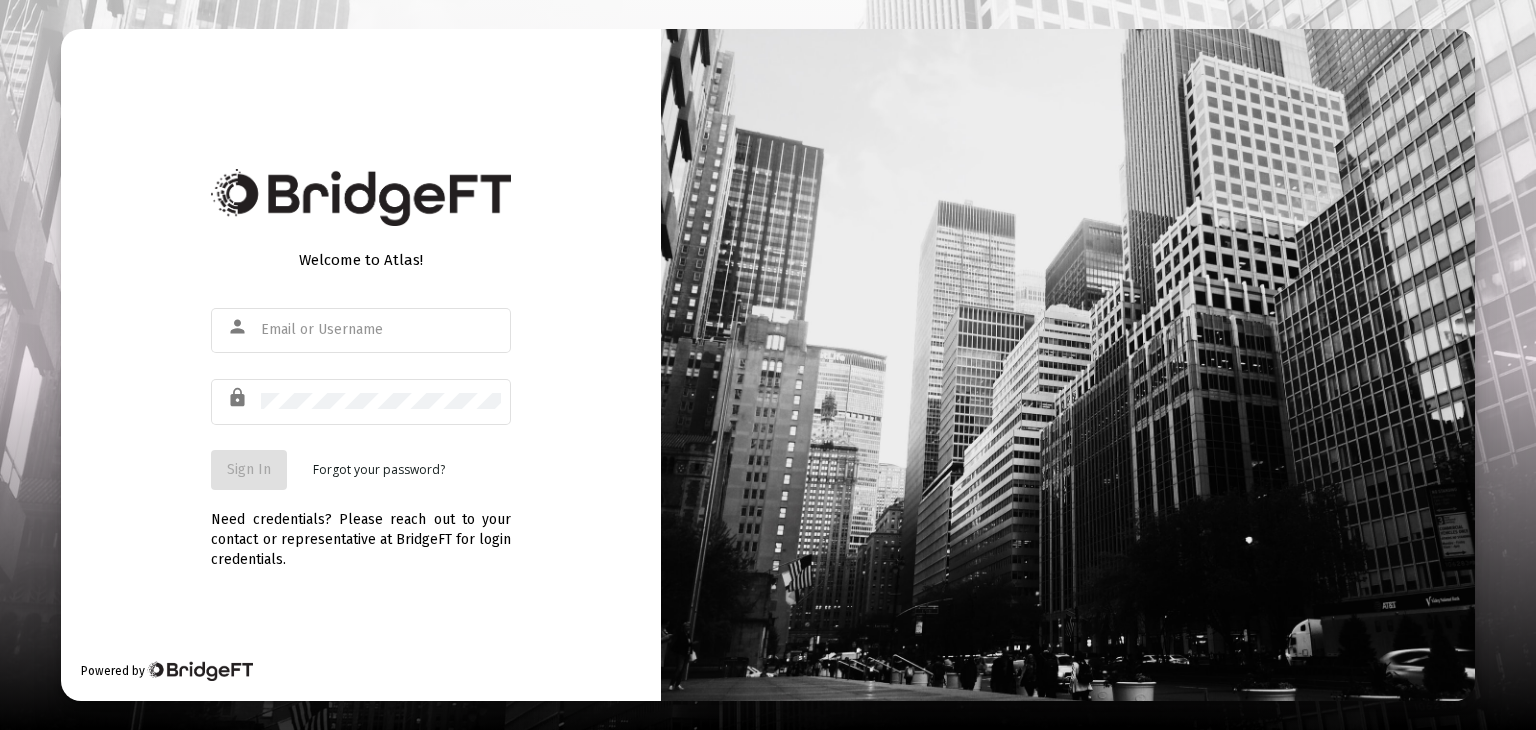 type on "dean.lyman@yourfinancialpartnership.com" 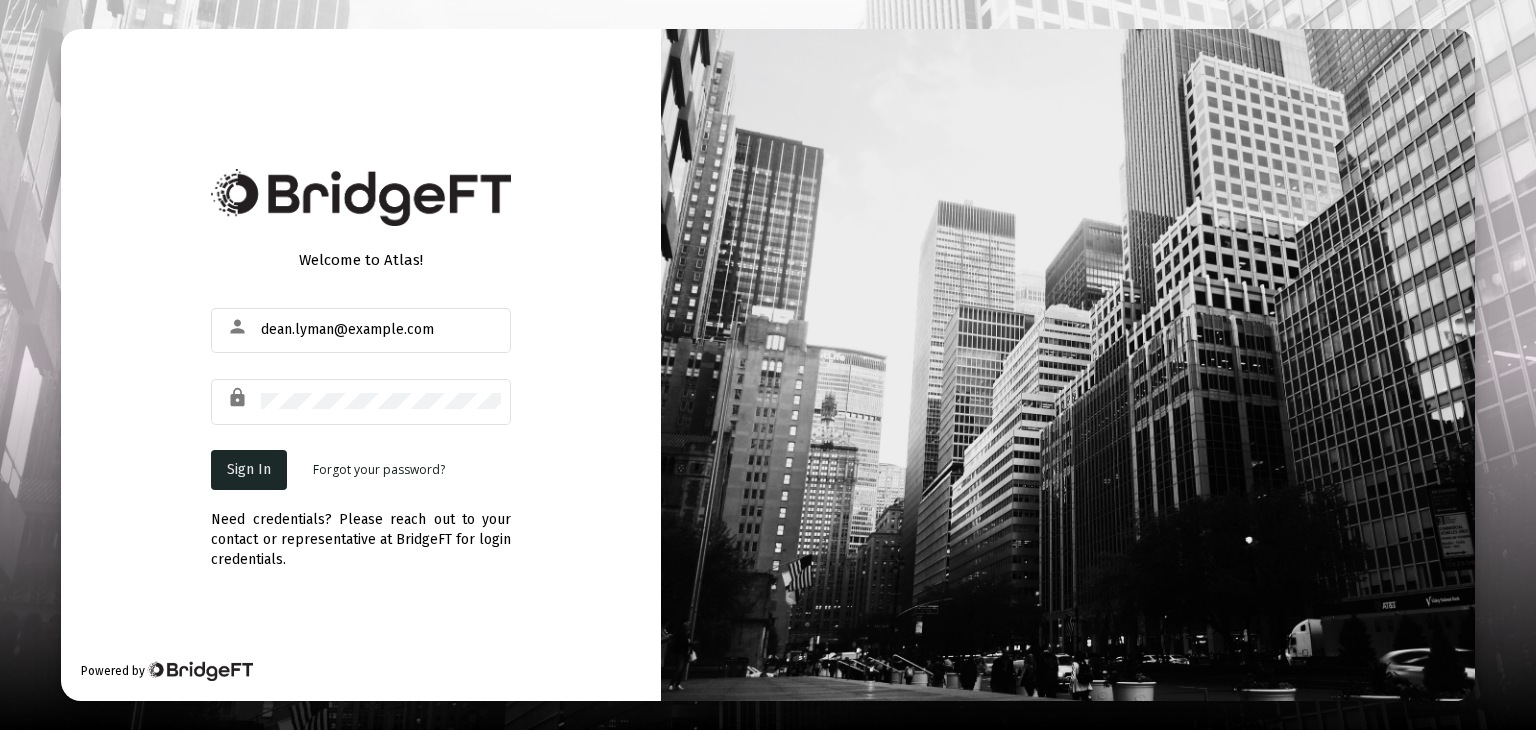 click on "Sign In" 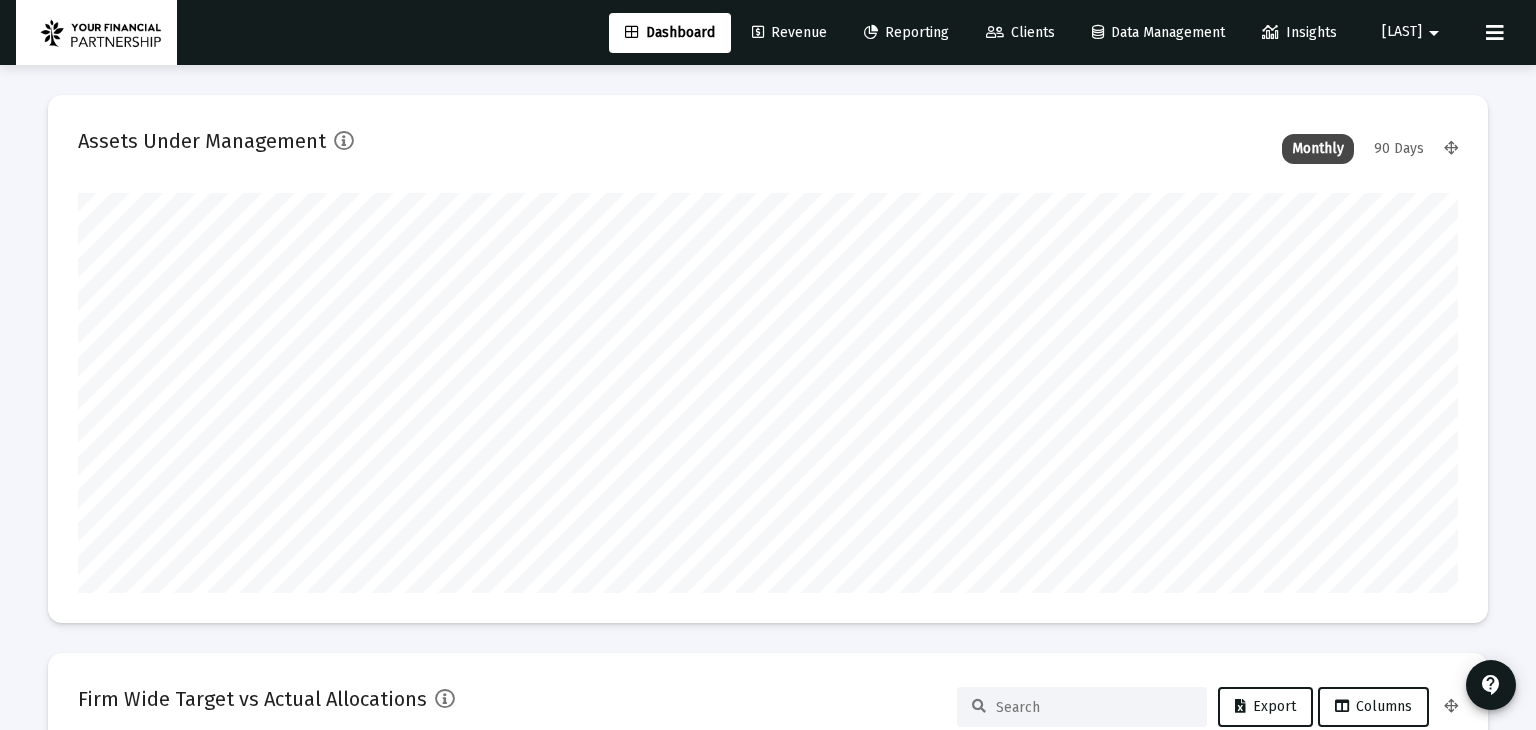 type on "2025-08-01" 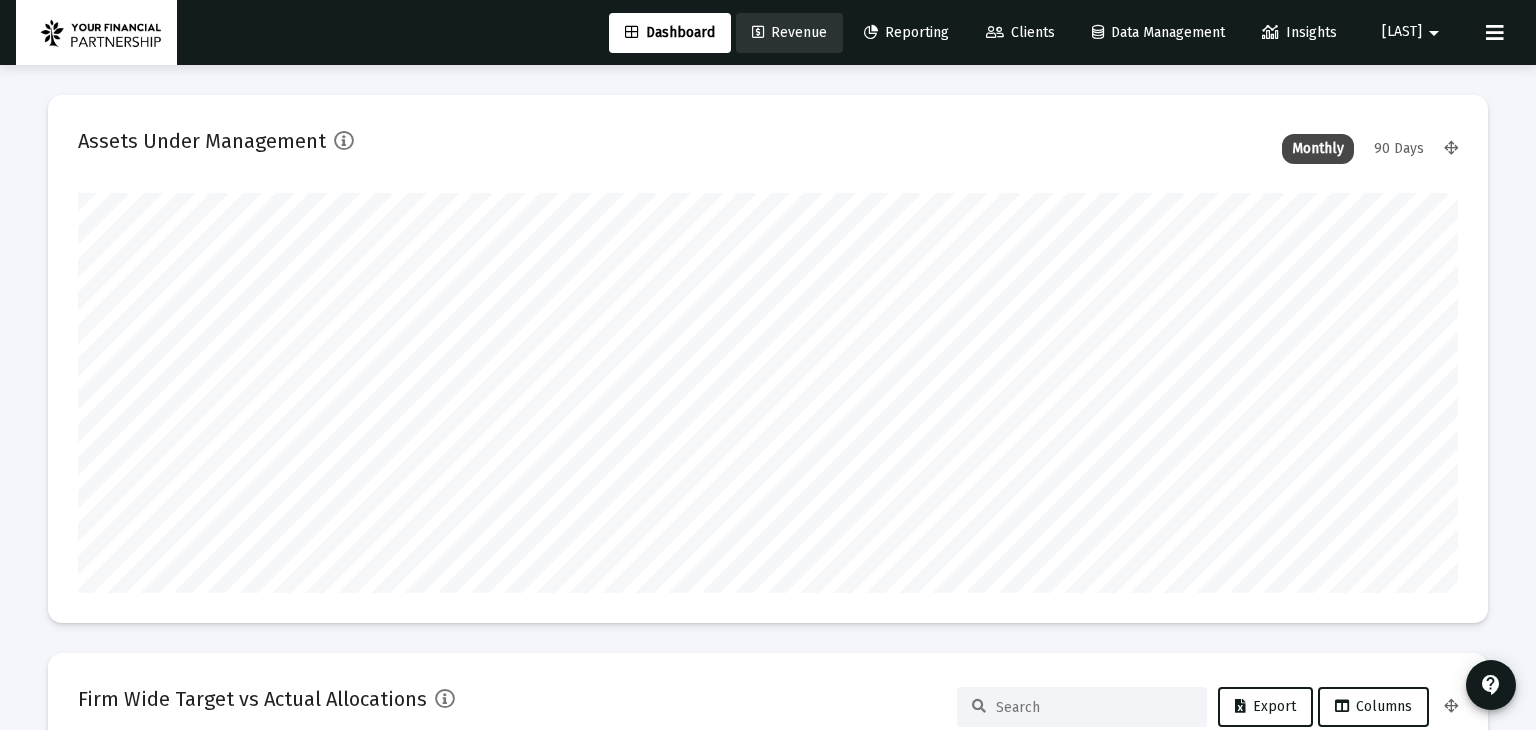 click on "Revenue" 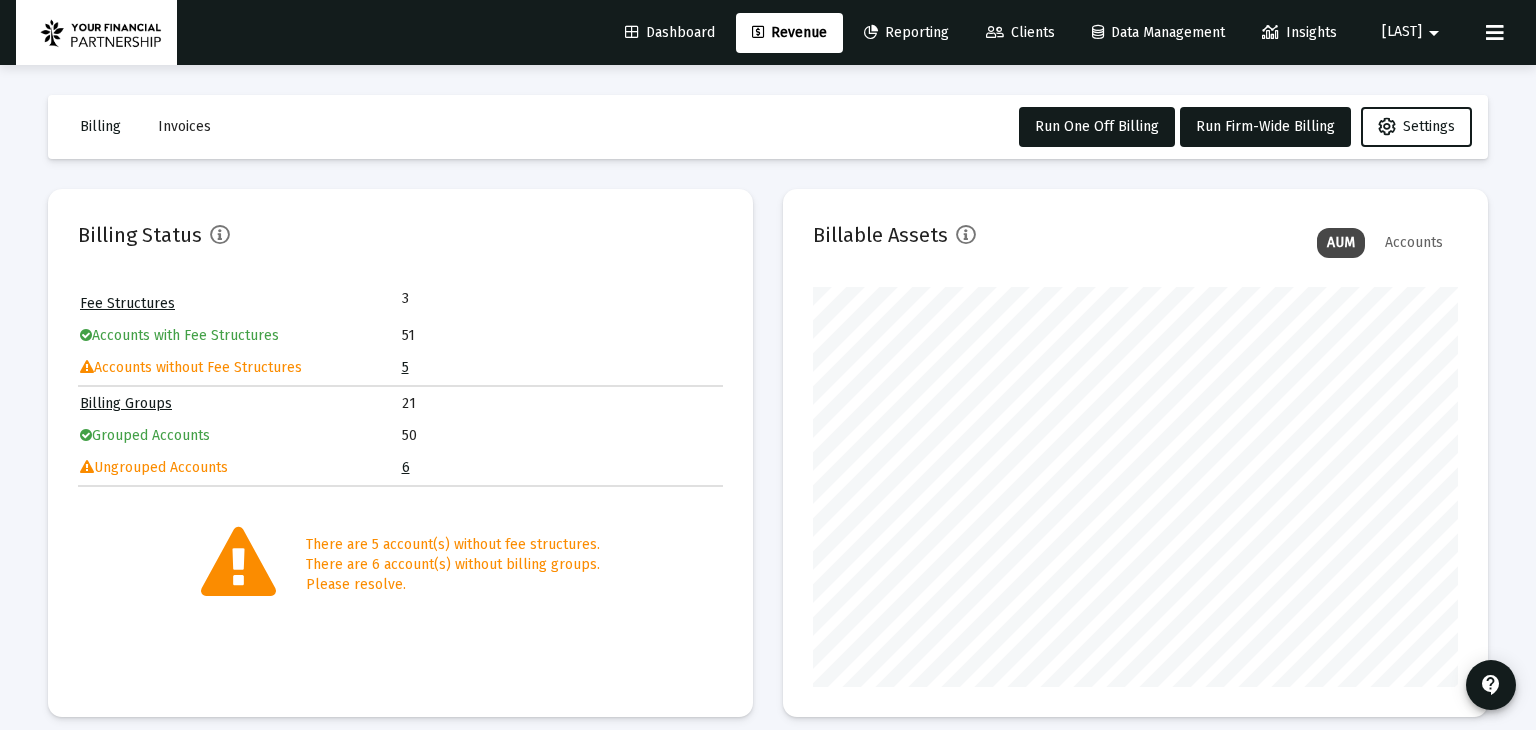 scroll, scrollTop: 999600, scrollLeft: 999355, axis: both 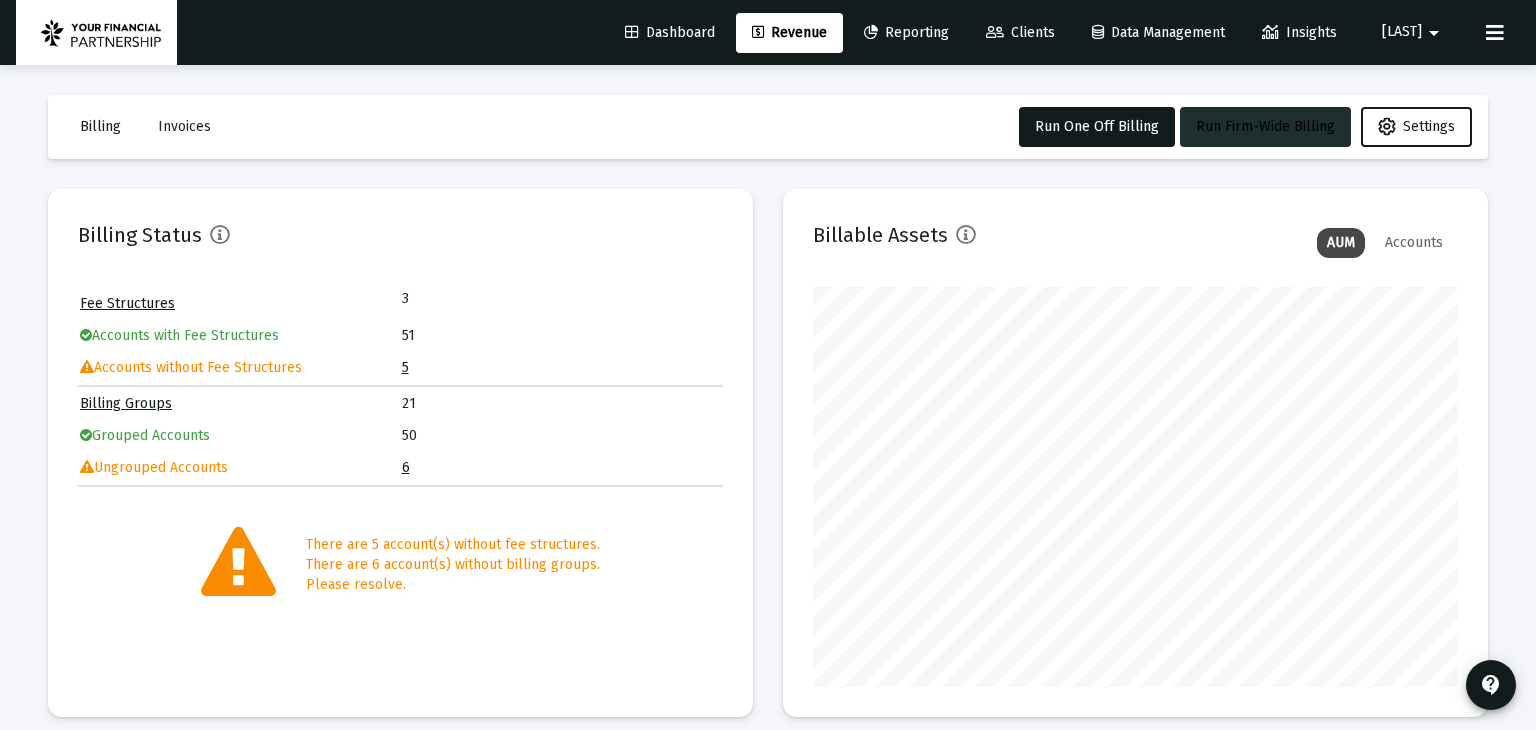 click on "Run Firm-Wide Billing" 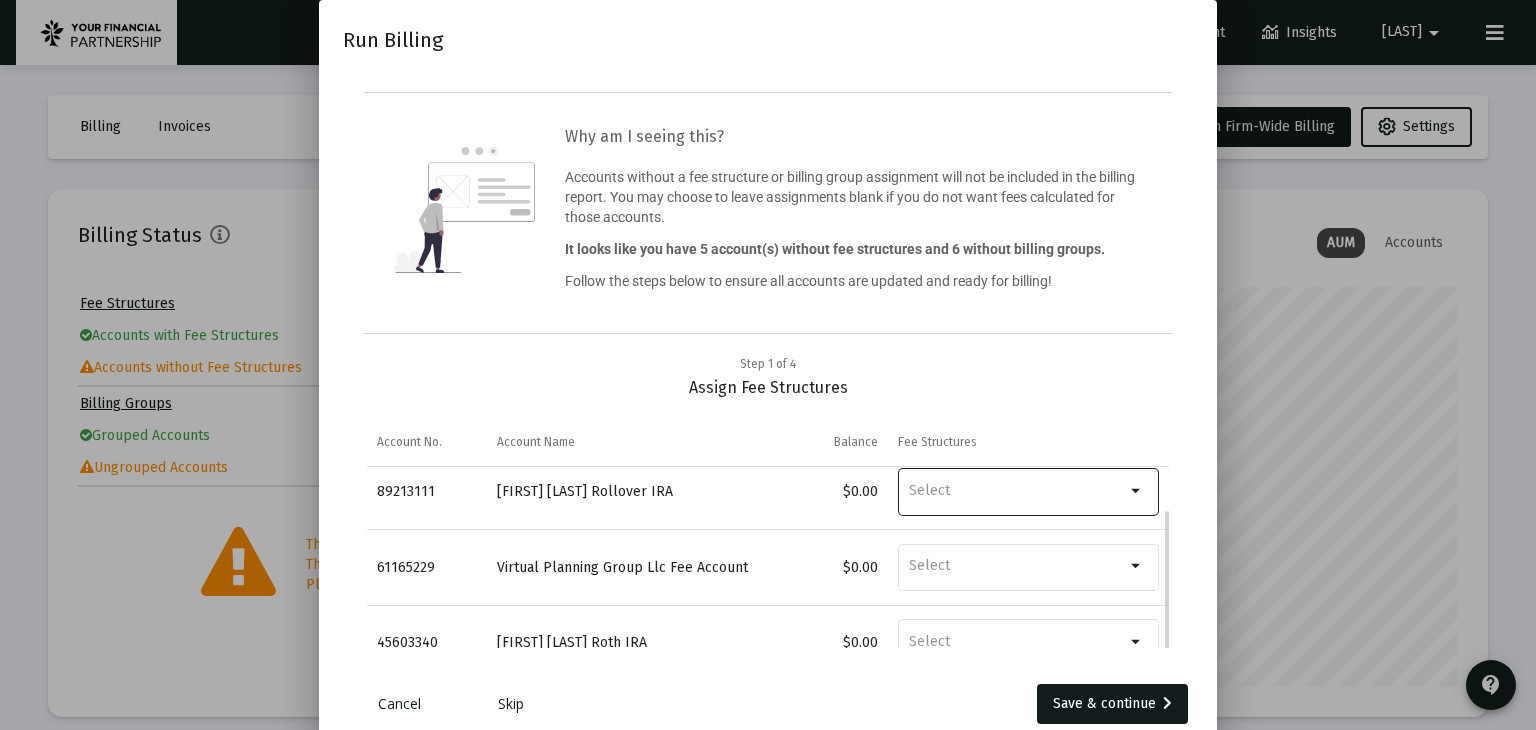 scroll, scrollTop: 122, scrollLeft: 0, axis: vertical 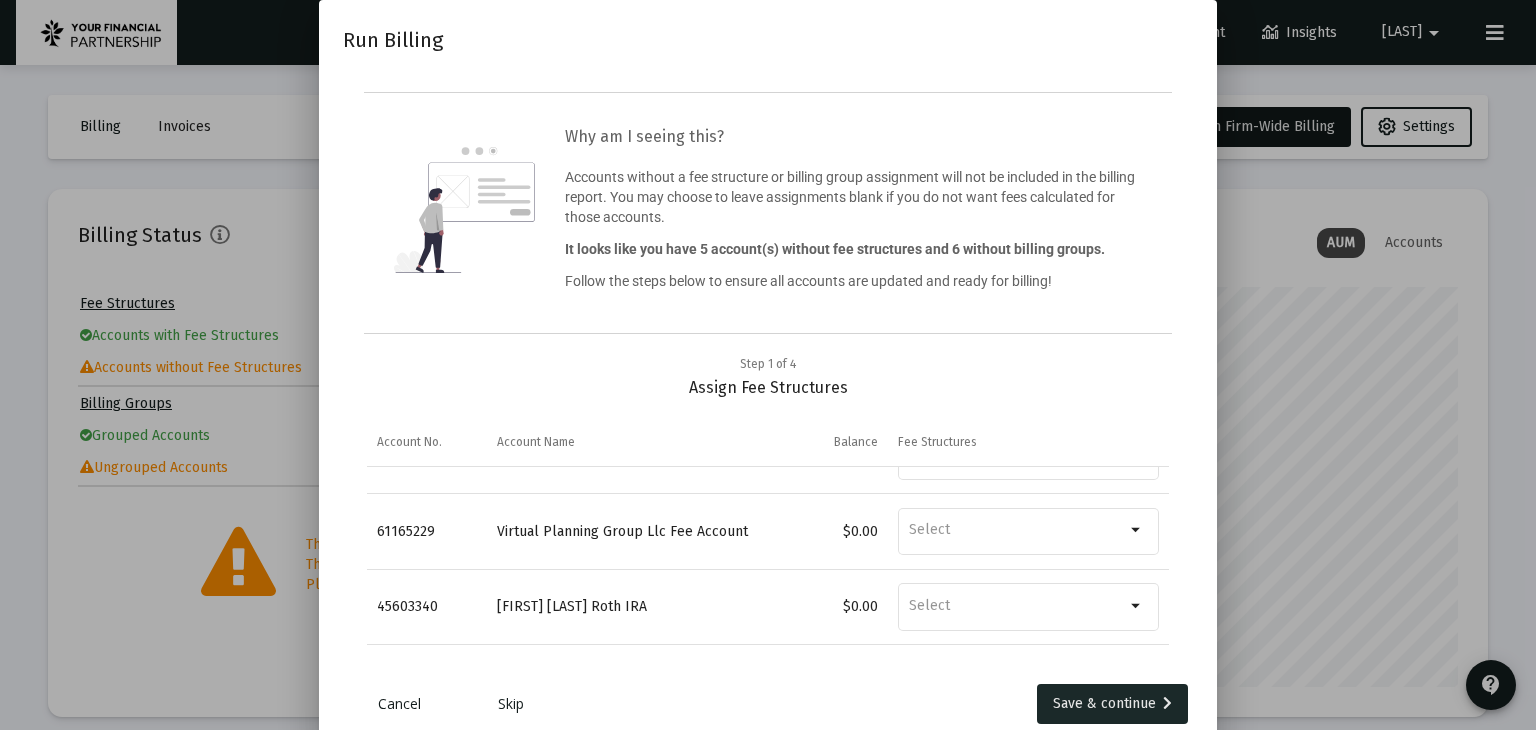 click on "Save & continue" at bounding box center [1112, 704] 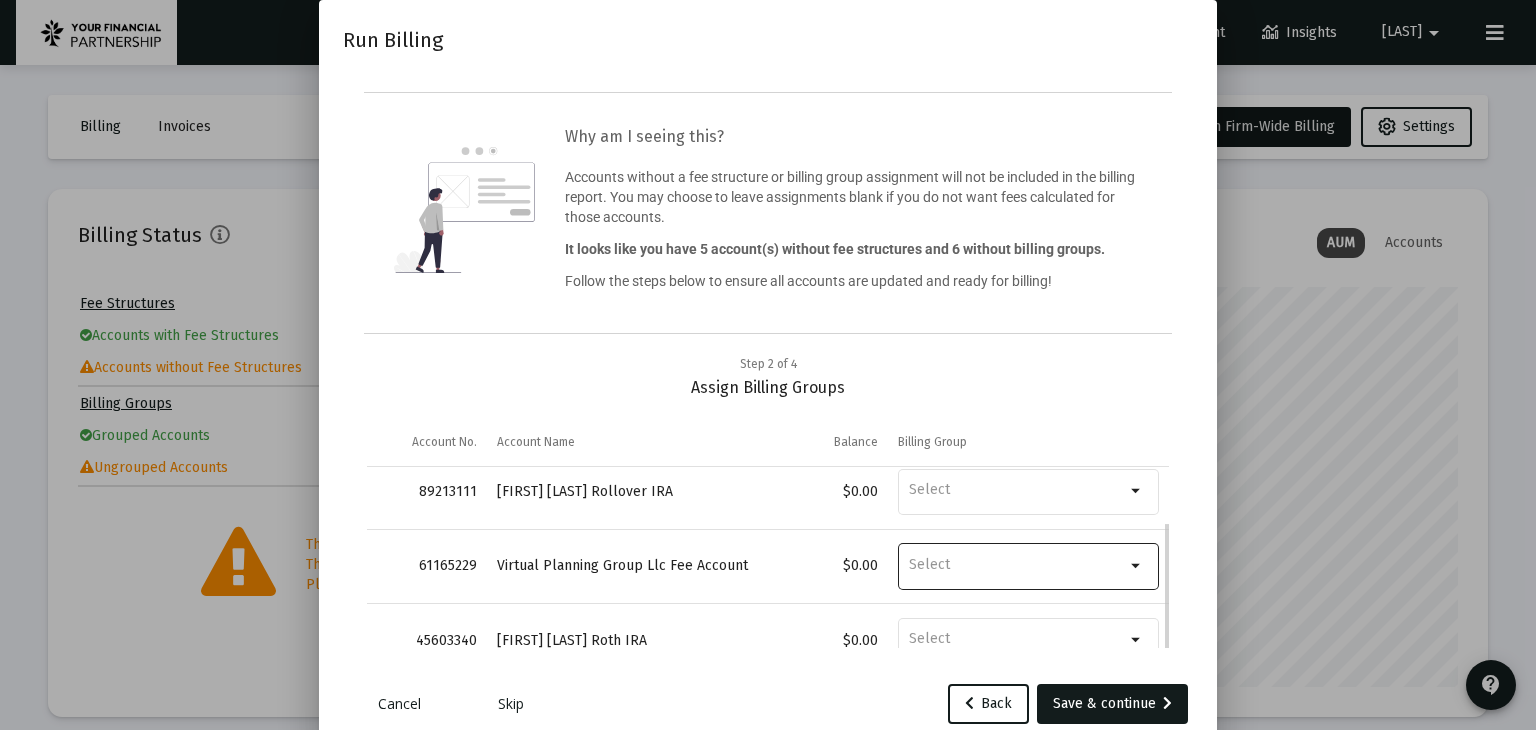 scroll, scrollTop: 192, scrollLeft: 0, axis: vertical 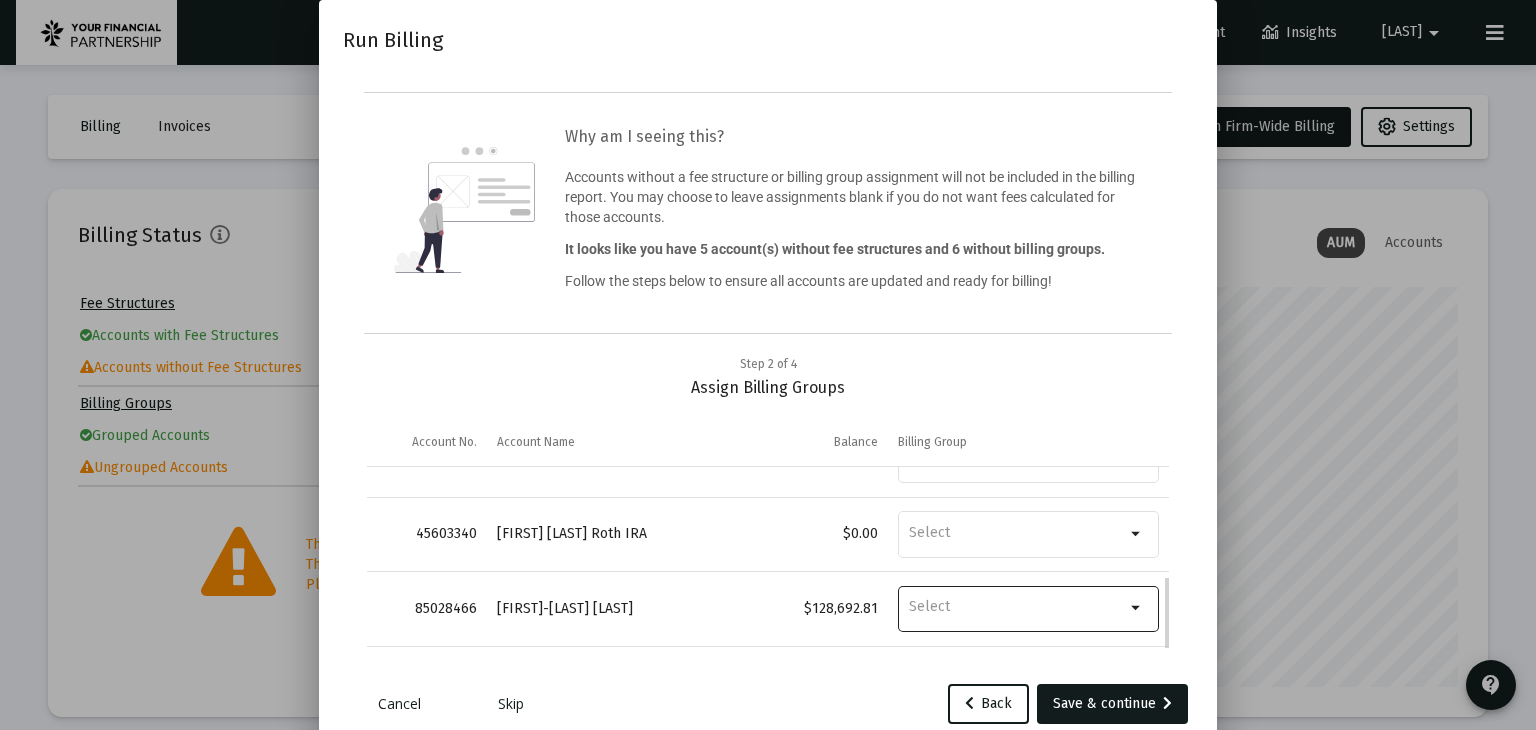 click on "arrow_drop_down" at bounding box center [1137, 608] 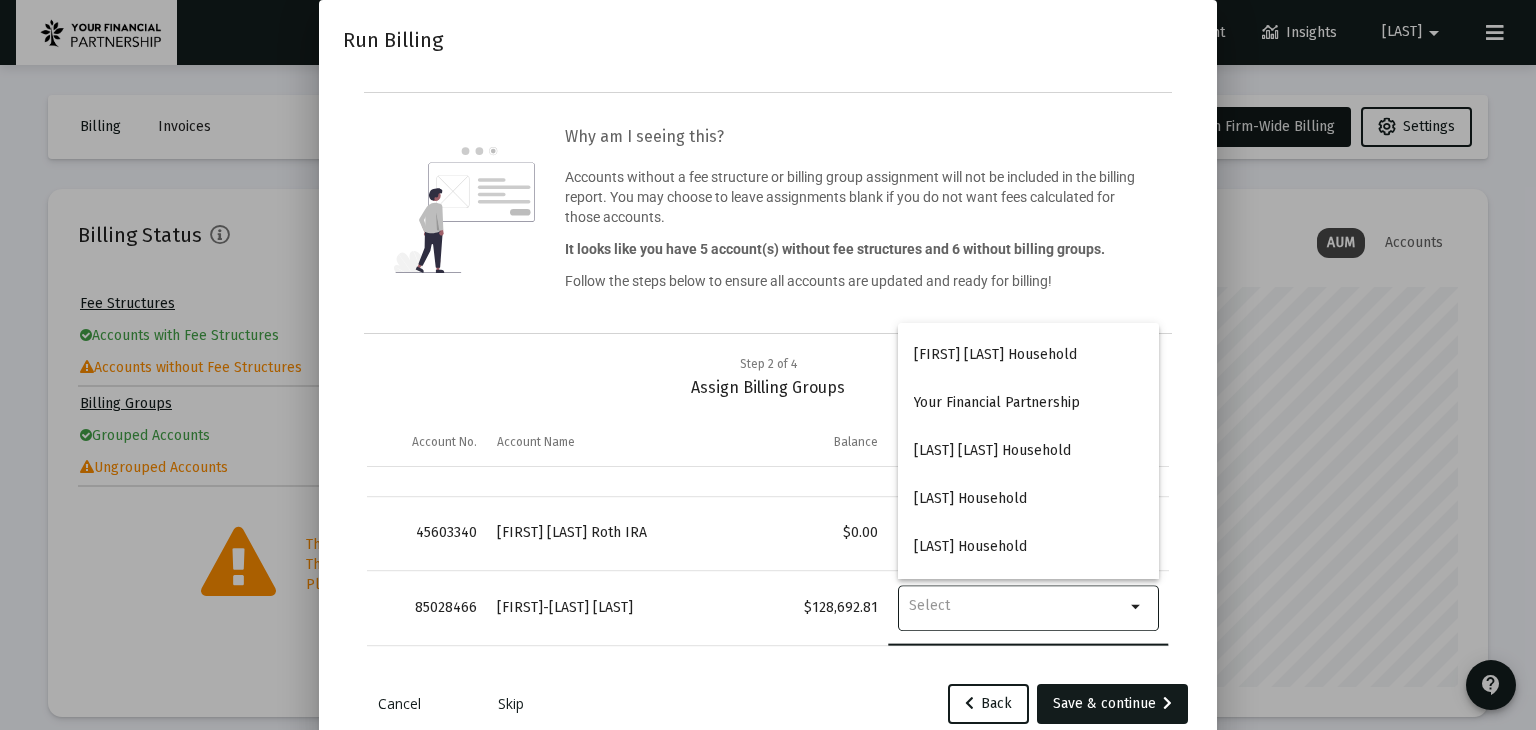 scroll, scrollTop: 0, scrollLeft: 0, axis: both 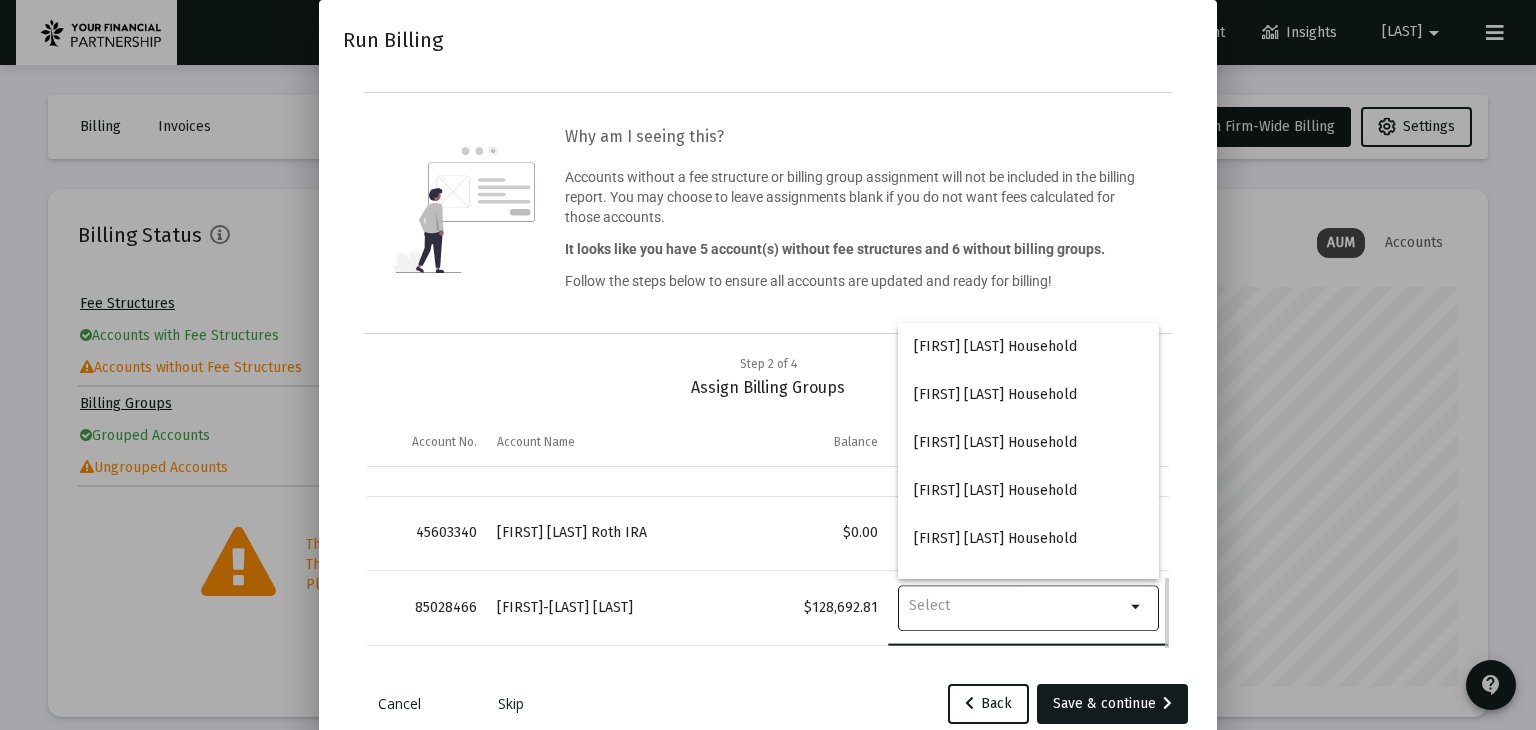 click on "[FIRSTNAME]-[FIRSTNAME] [LASTNAME] Individual" at bounding box center [627, 608] 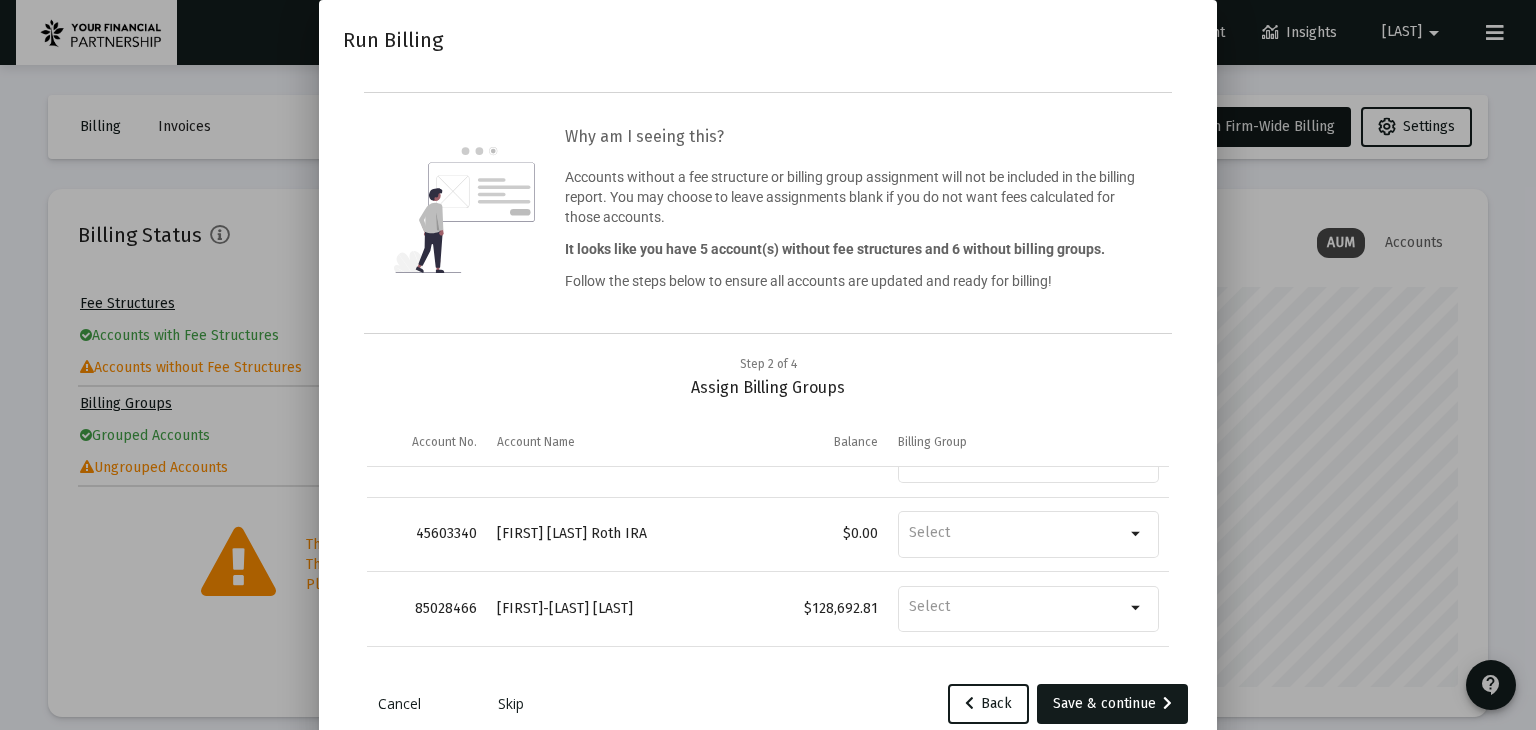 click on "Cancel" at bounding box center (399, 704) 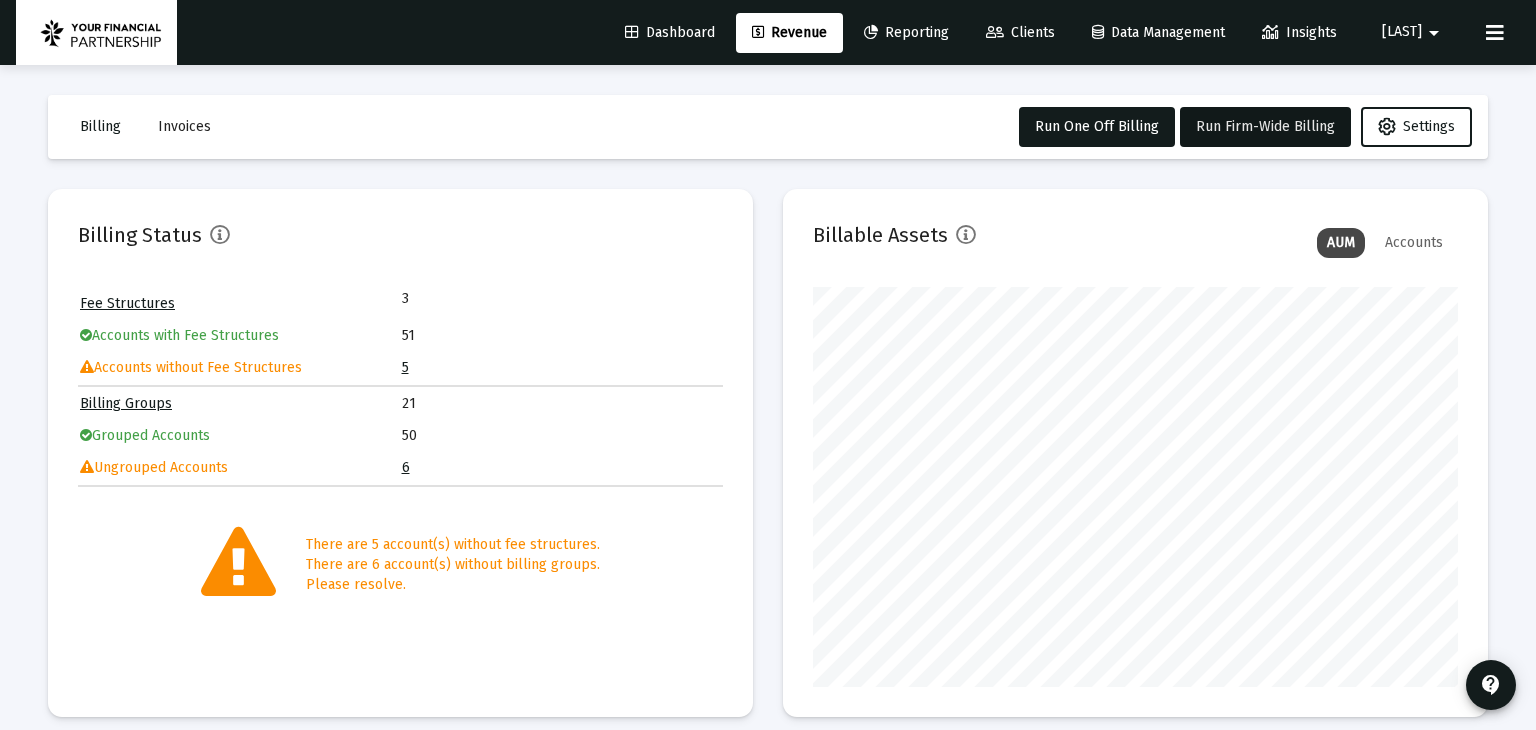 click on "Clients" 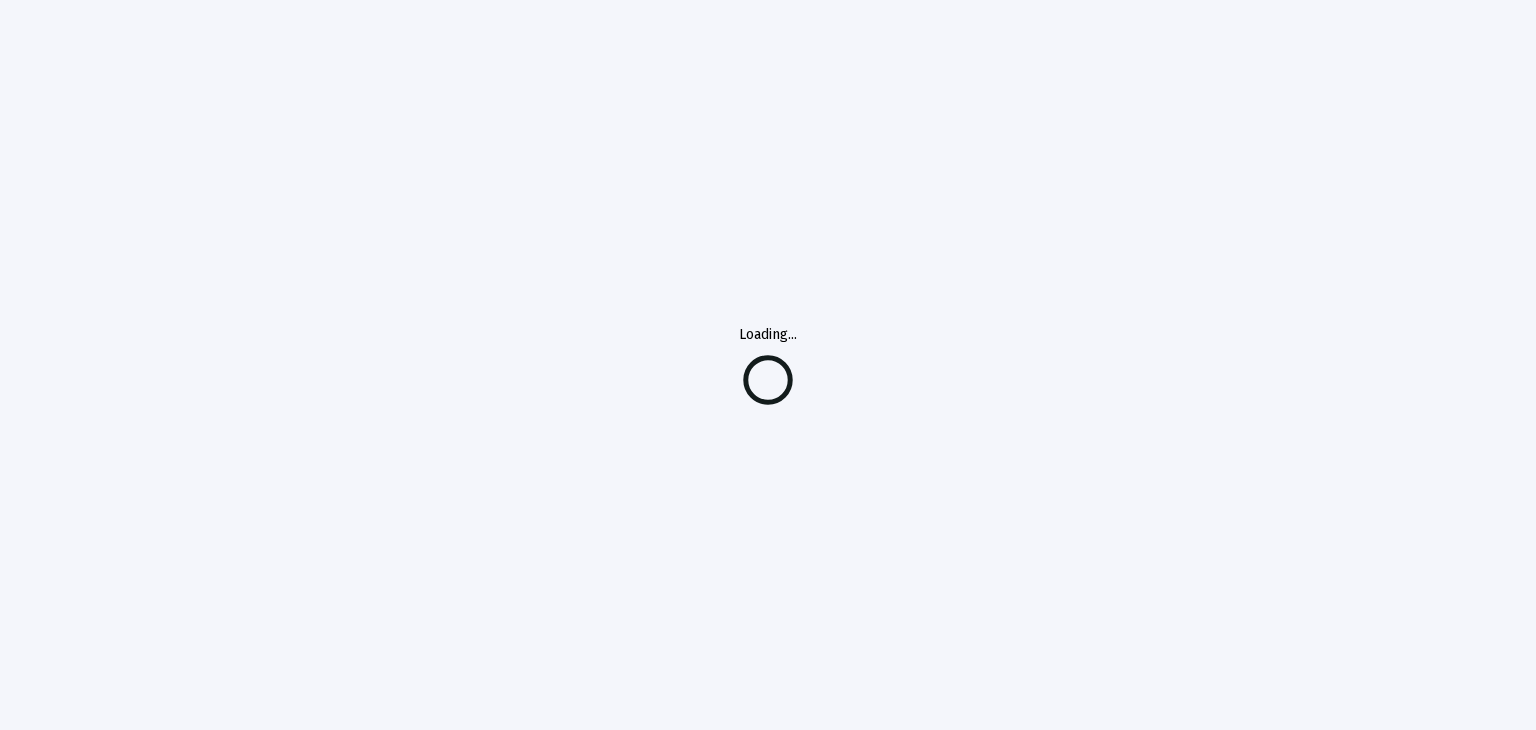 scroll, scrollTop: 0, scrollLeft: 0, axis: both 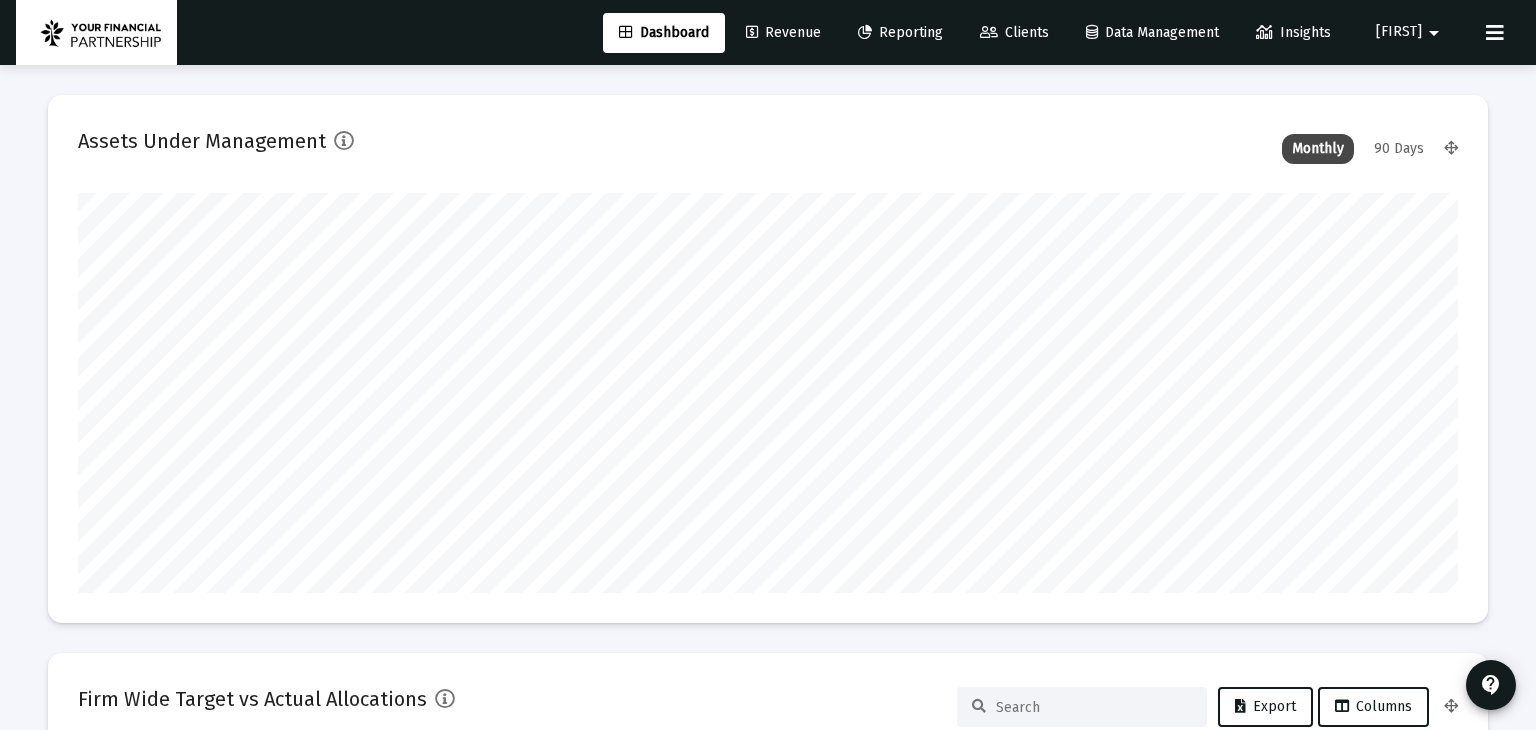 type on "2025-08-01" 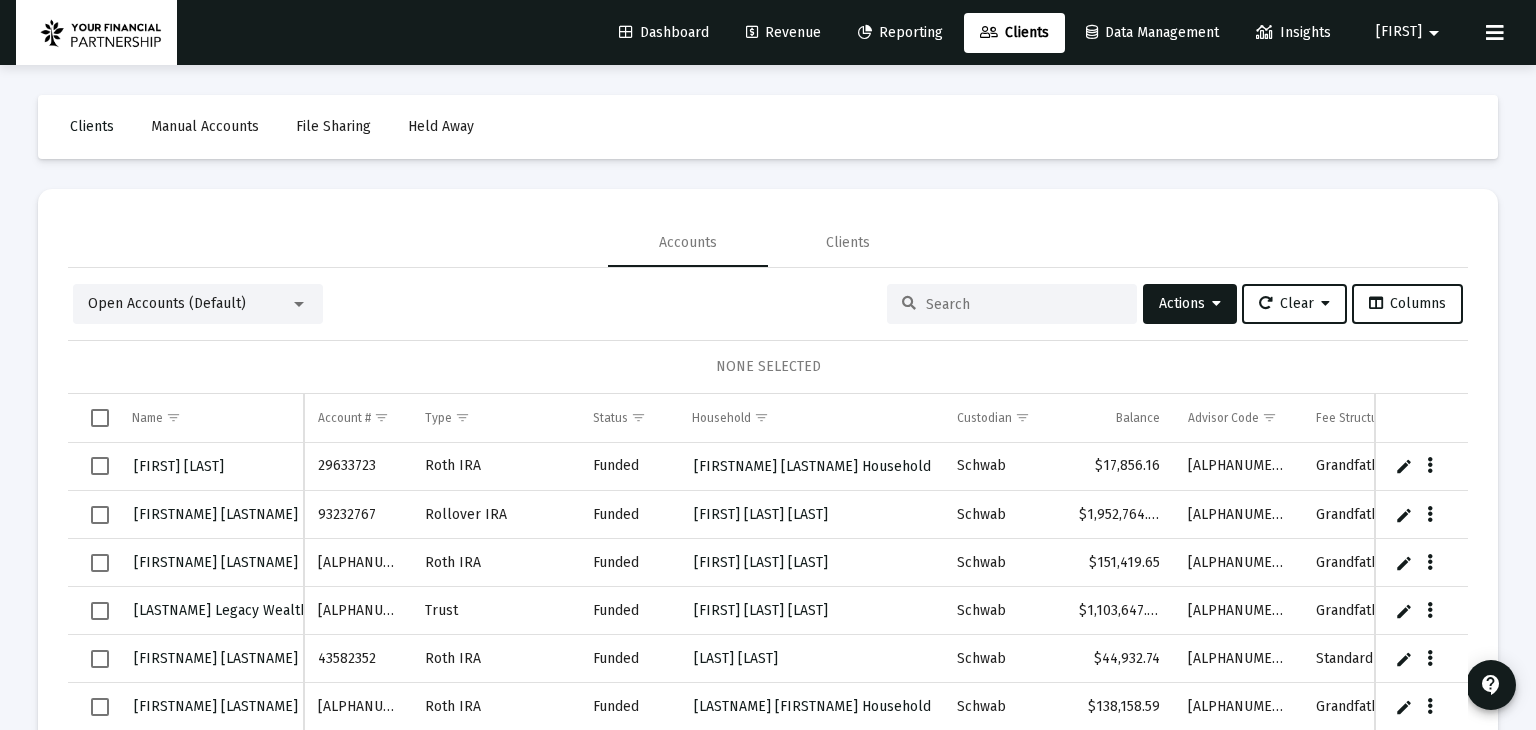 click at bounding box center [1024, 304] 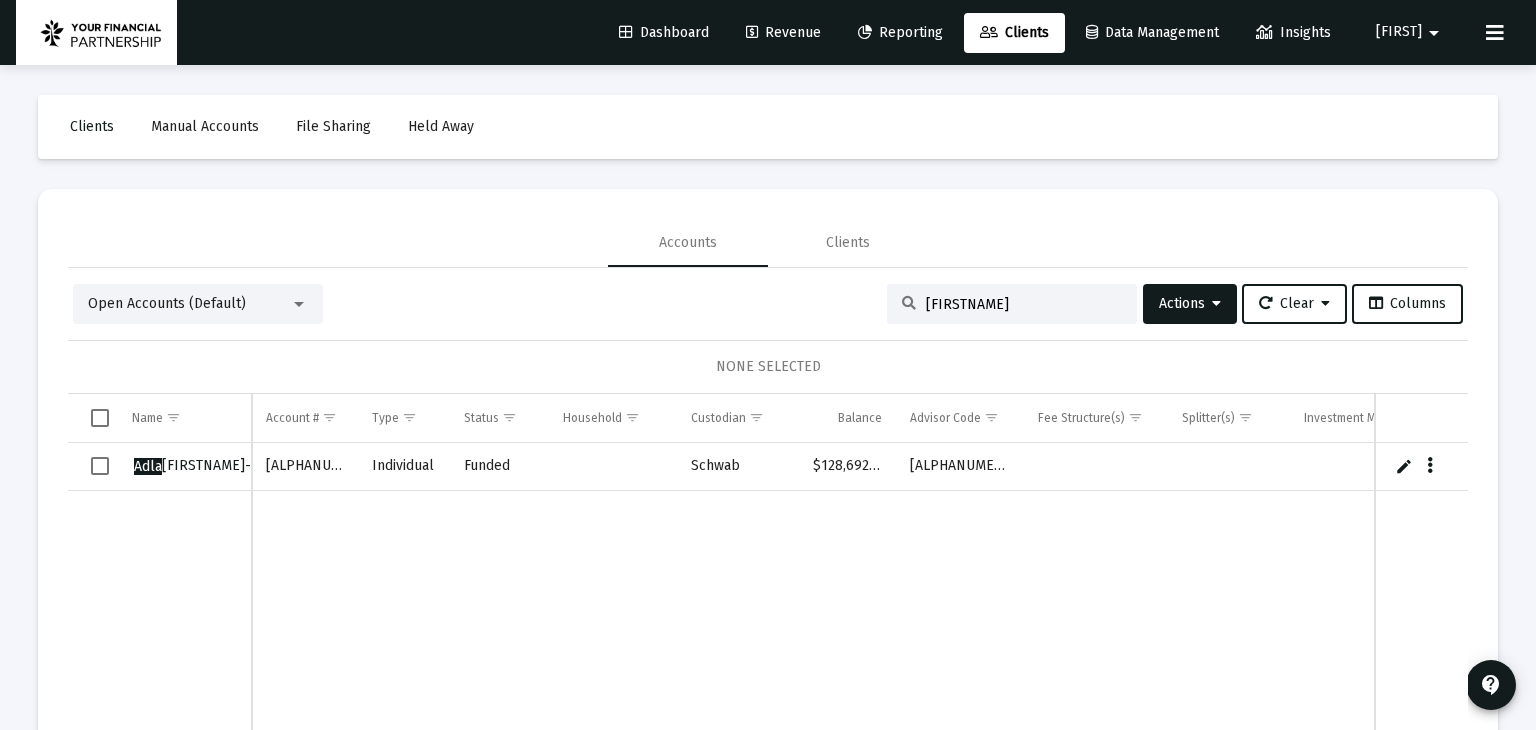 type on "[FIRSTNAME]" 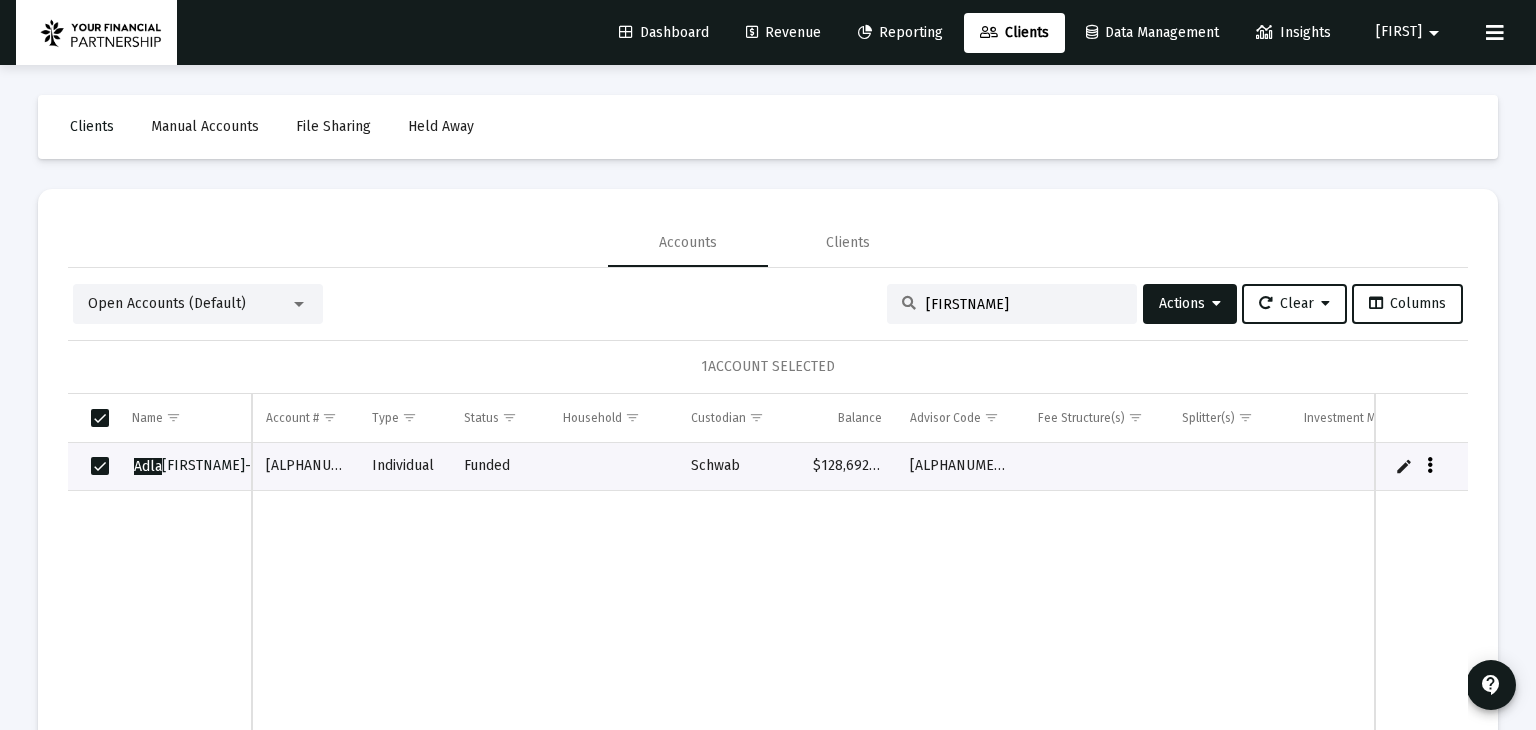 click at bounding box center [1430, 466] 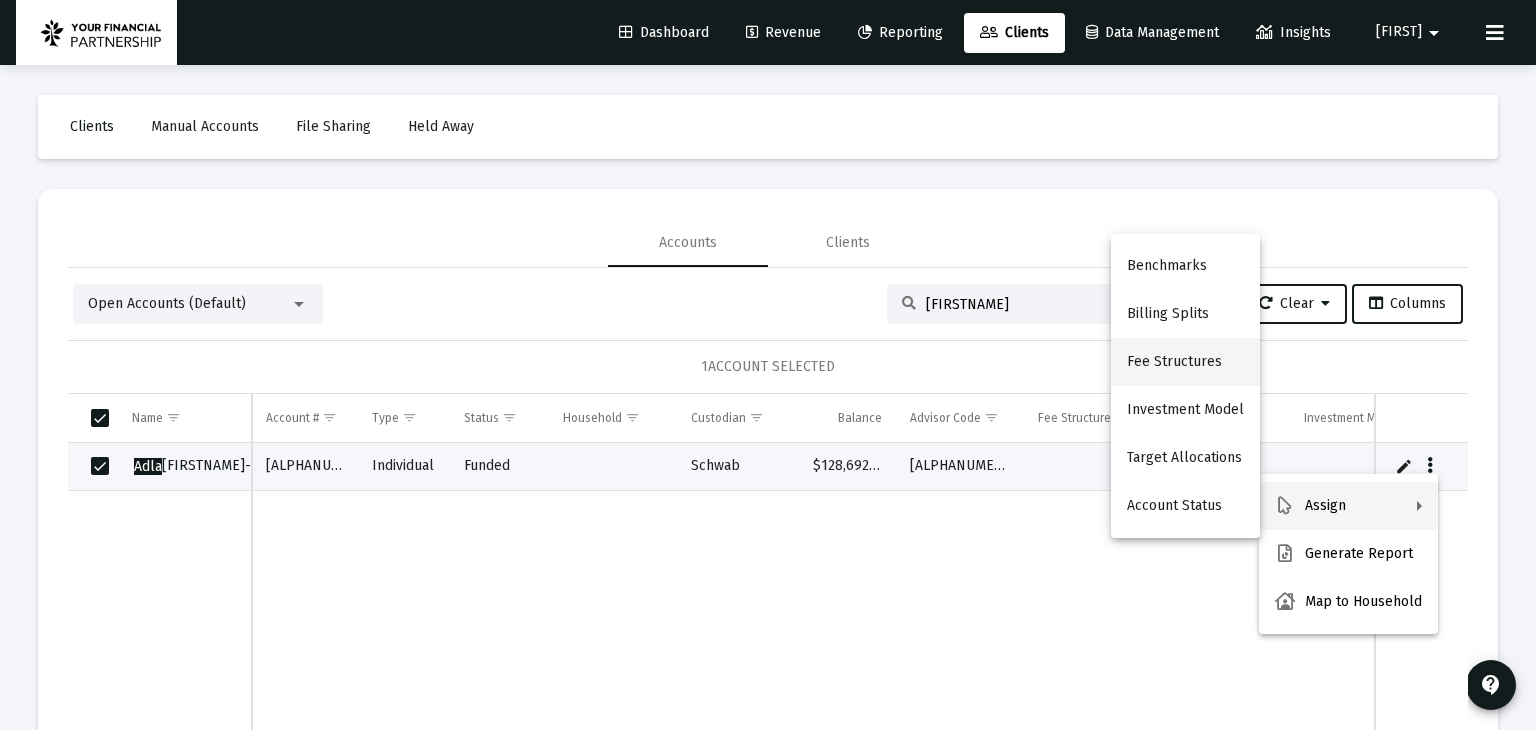 click on "Fee Structures" at bounding box center [1185, 362] 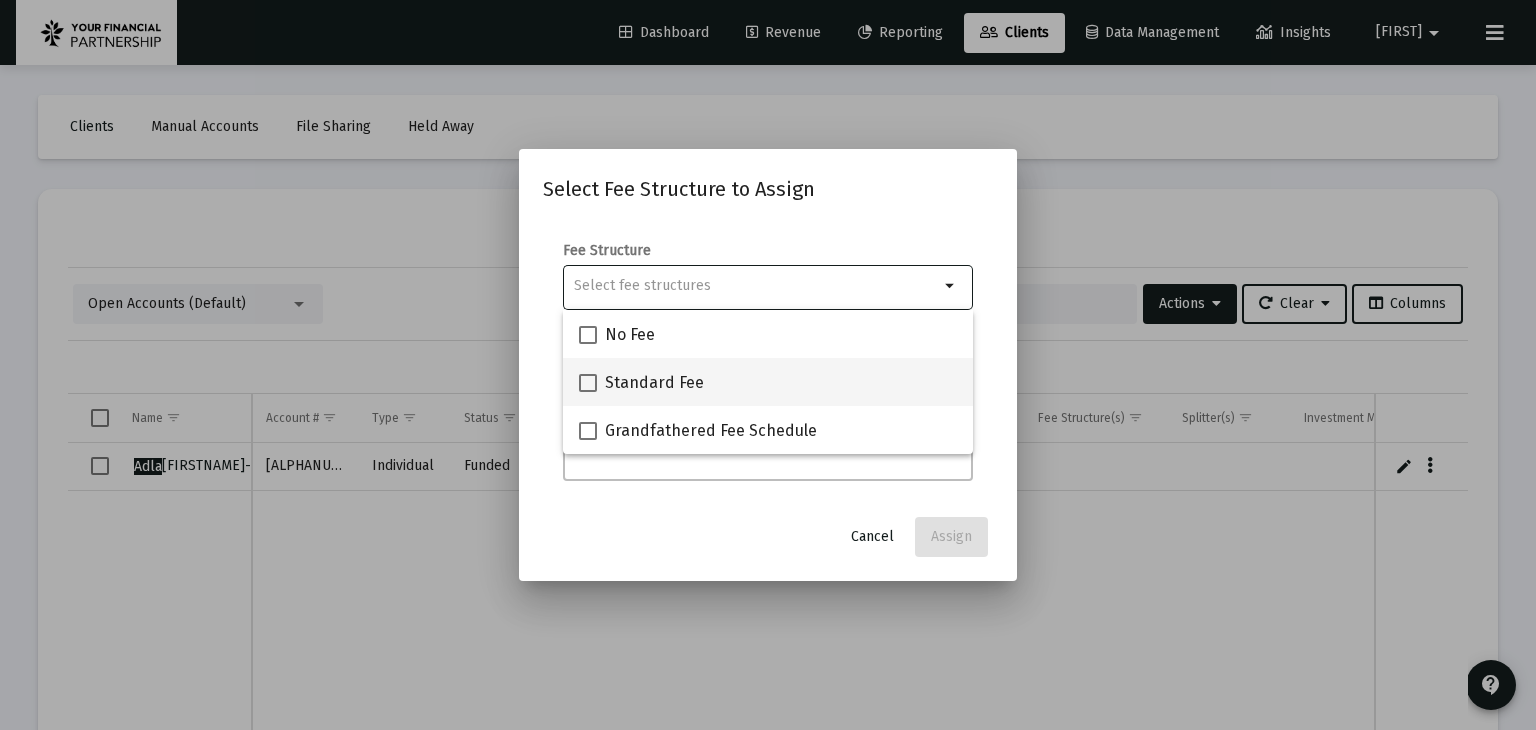 click at bounding box center [588, 383] 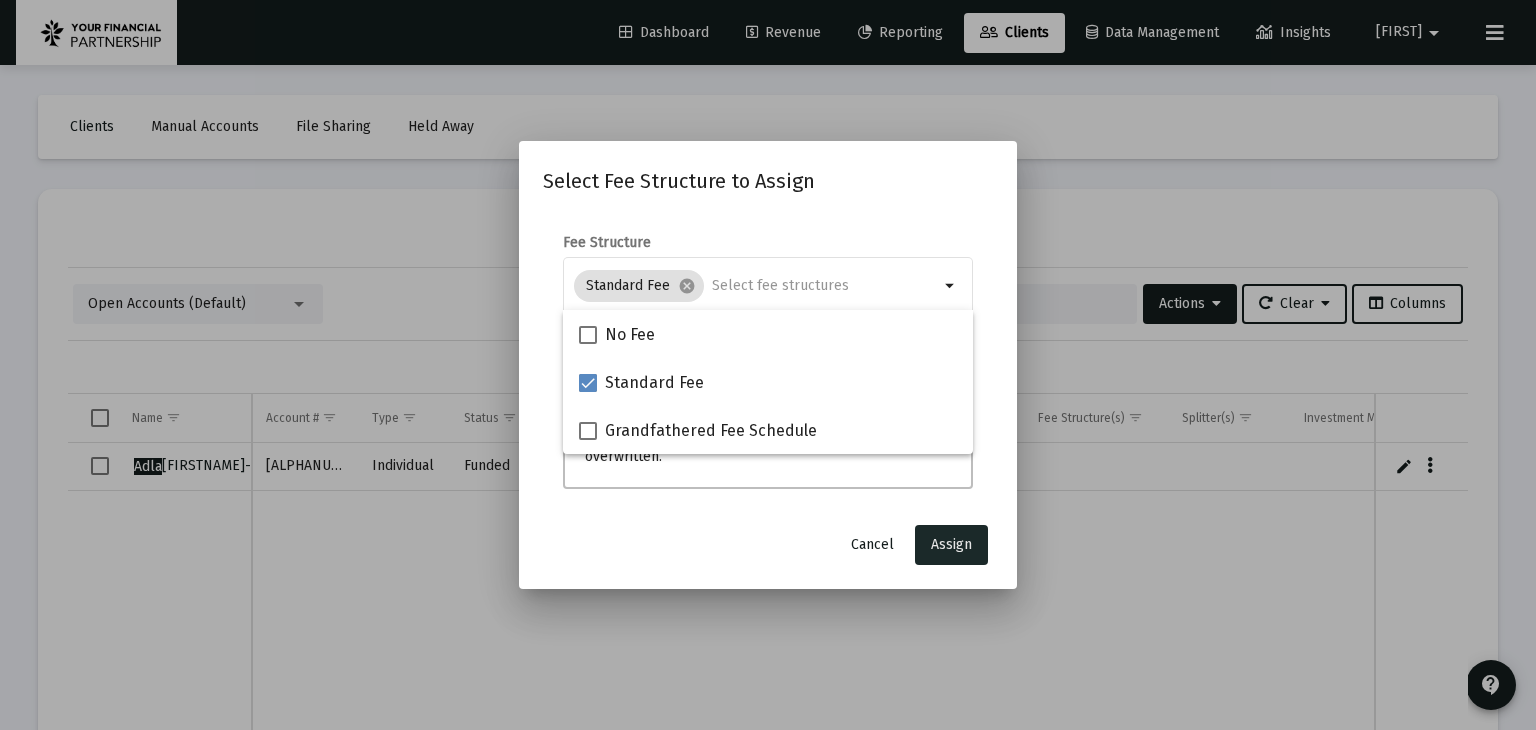click on "Assign" at bounding box center [951, 544] 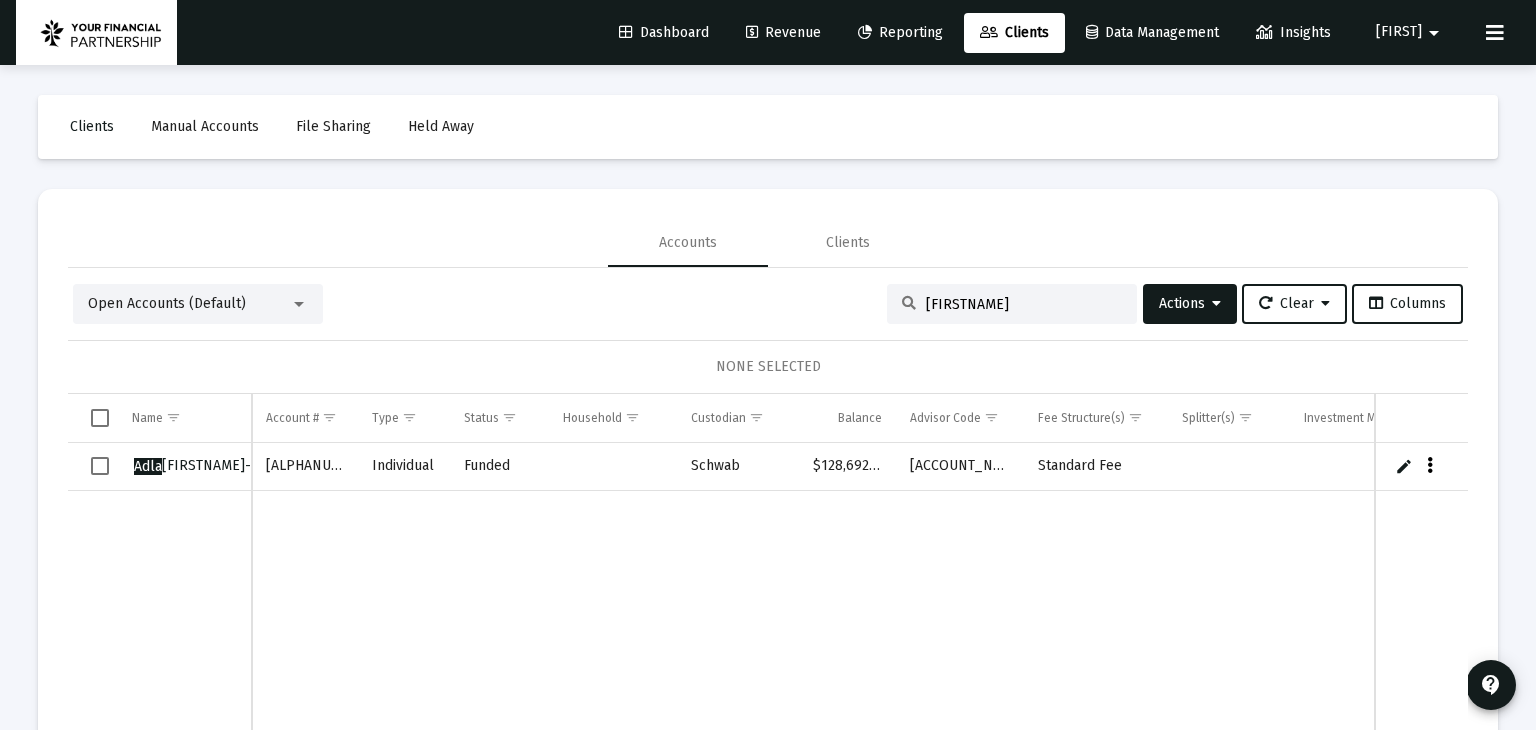 click at bounding box center [1430, 466] 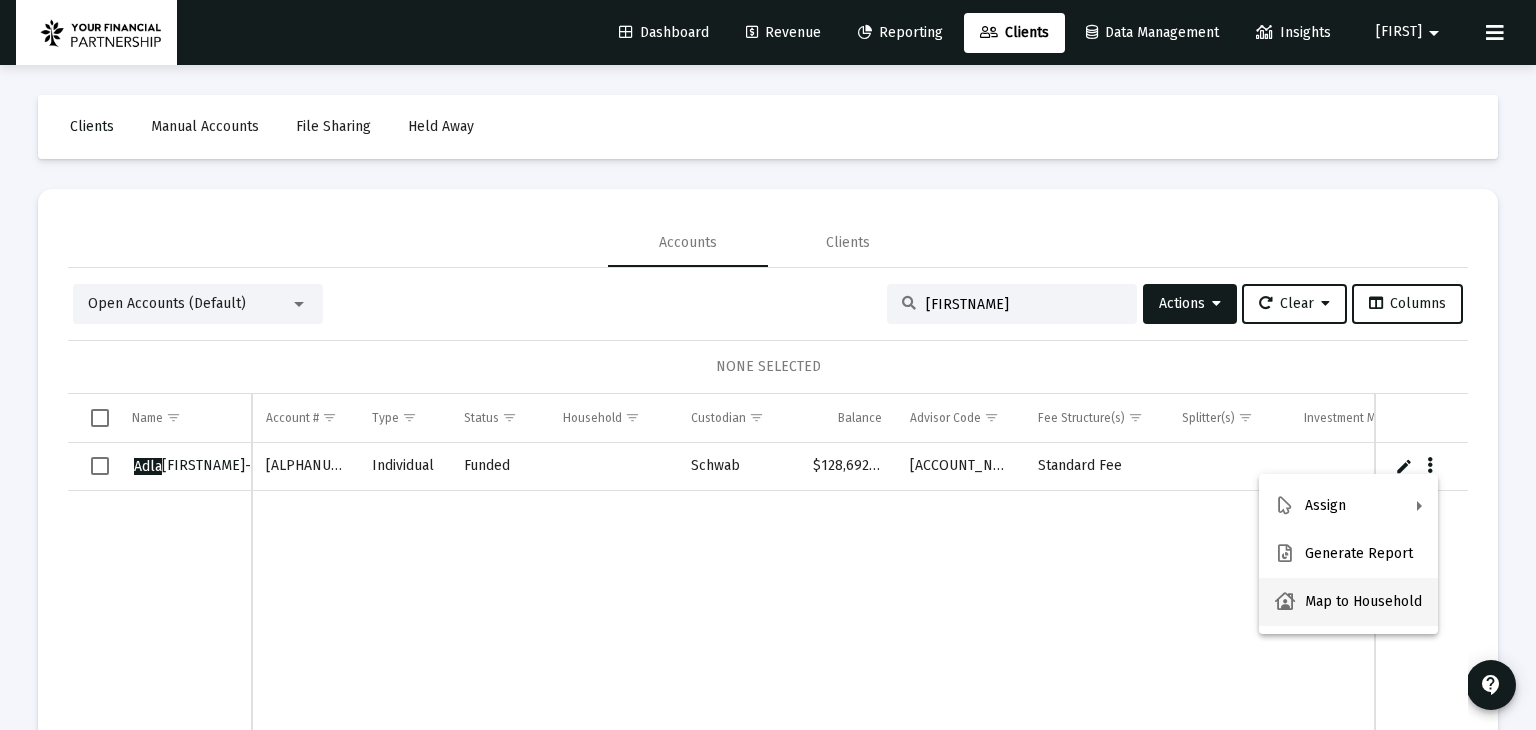 click on "Map to Household" at bounding box center [1348, 602] 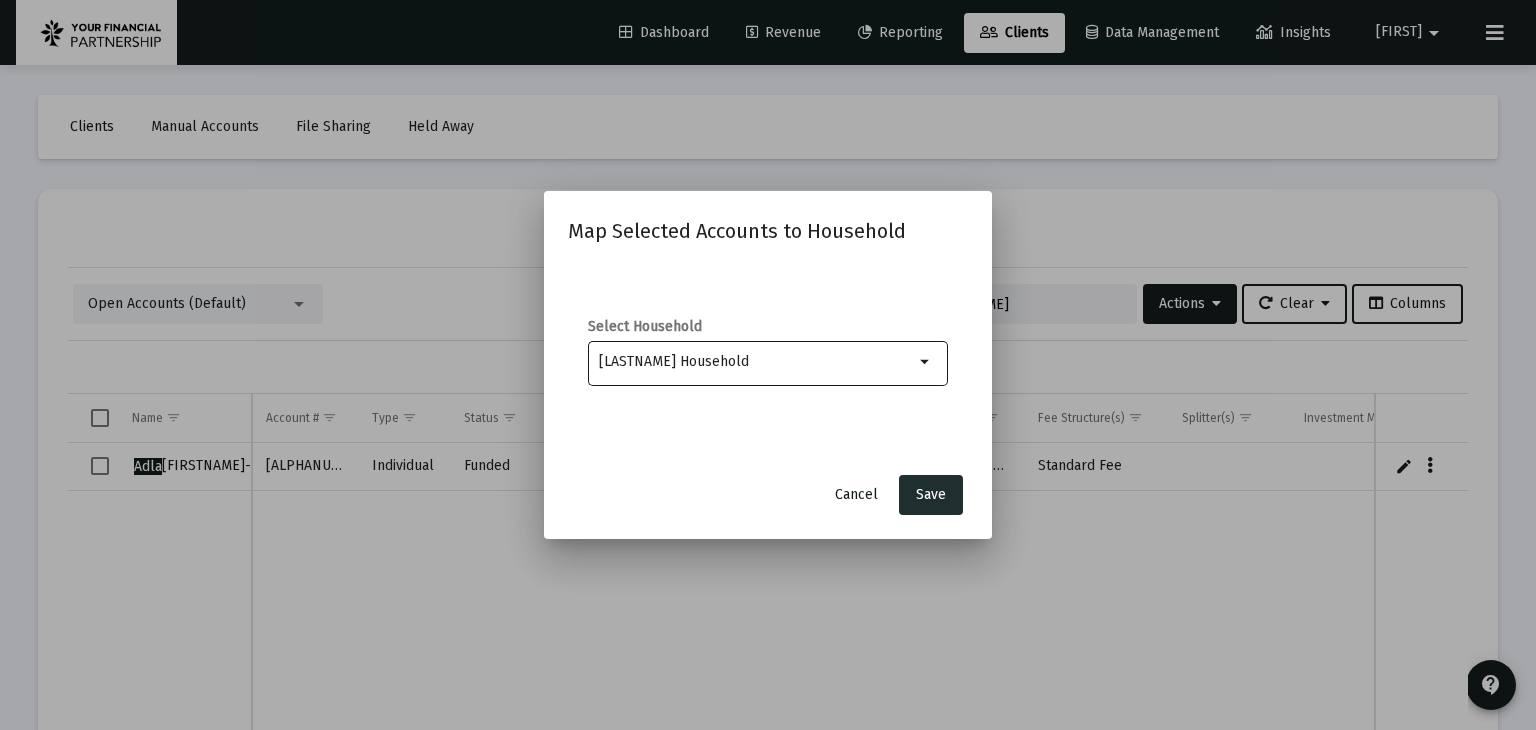type on "[LASTNAME] Household" 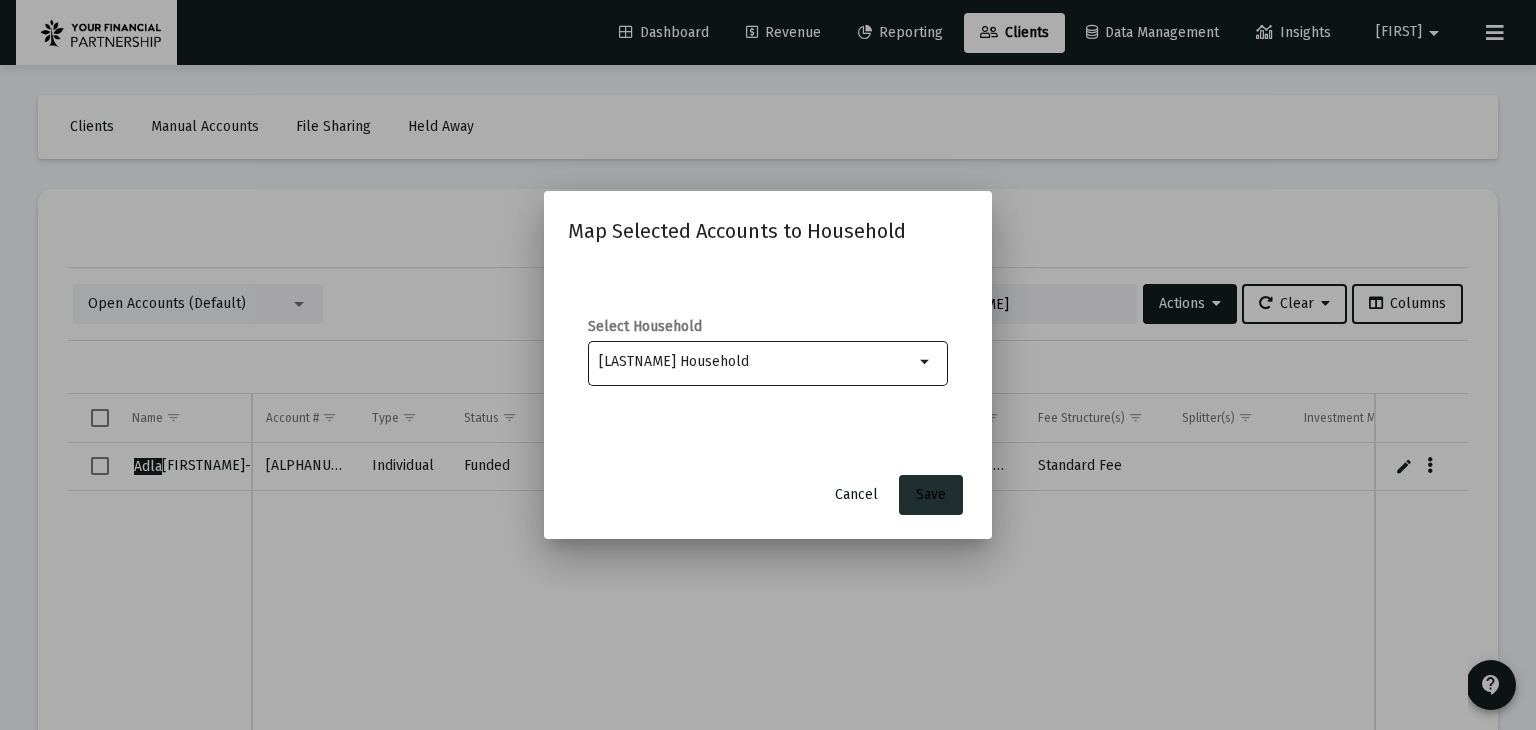 click on "Save" at bounding box center [931, 494] 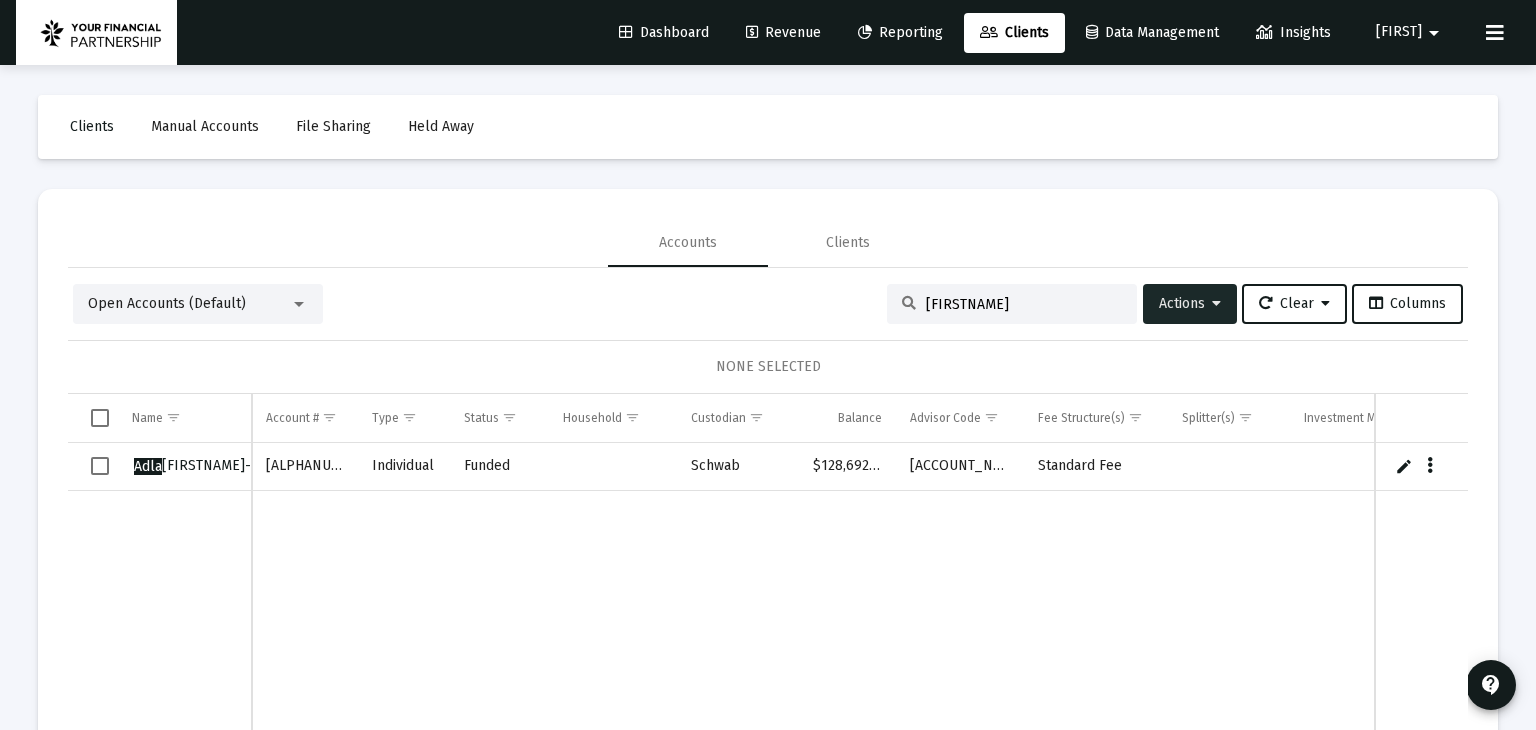 click on "Actions" at bounding box center [1190, 303] 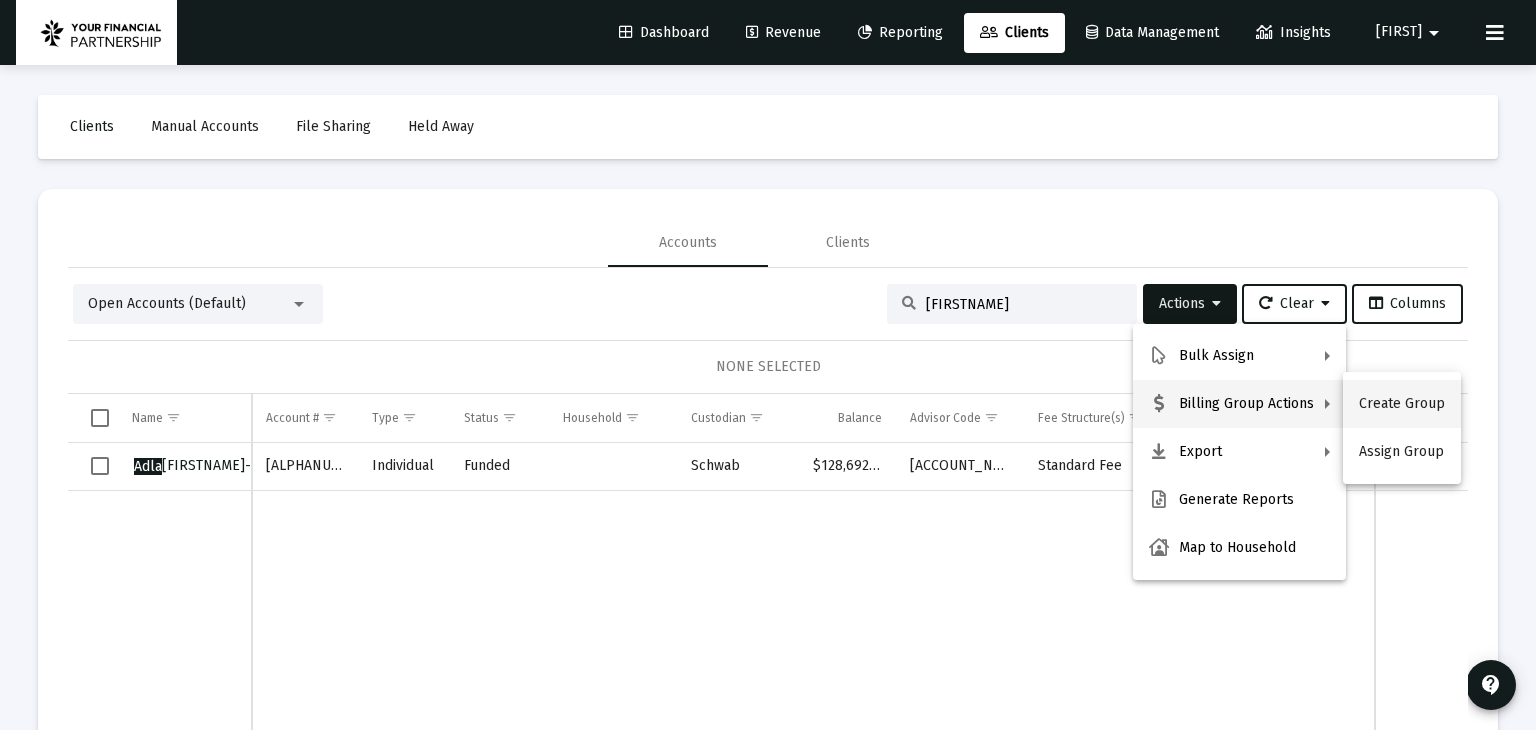 click on "Create Group" at bounding box center (1402, 404) 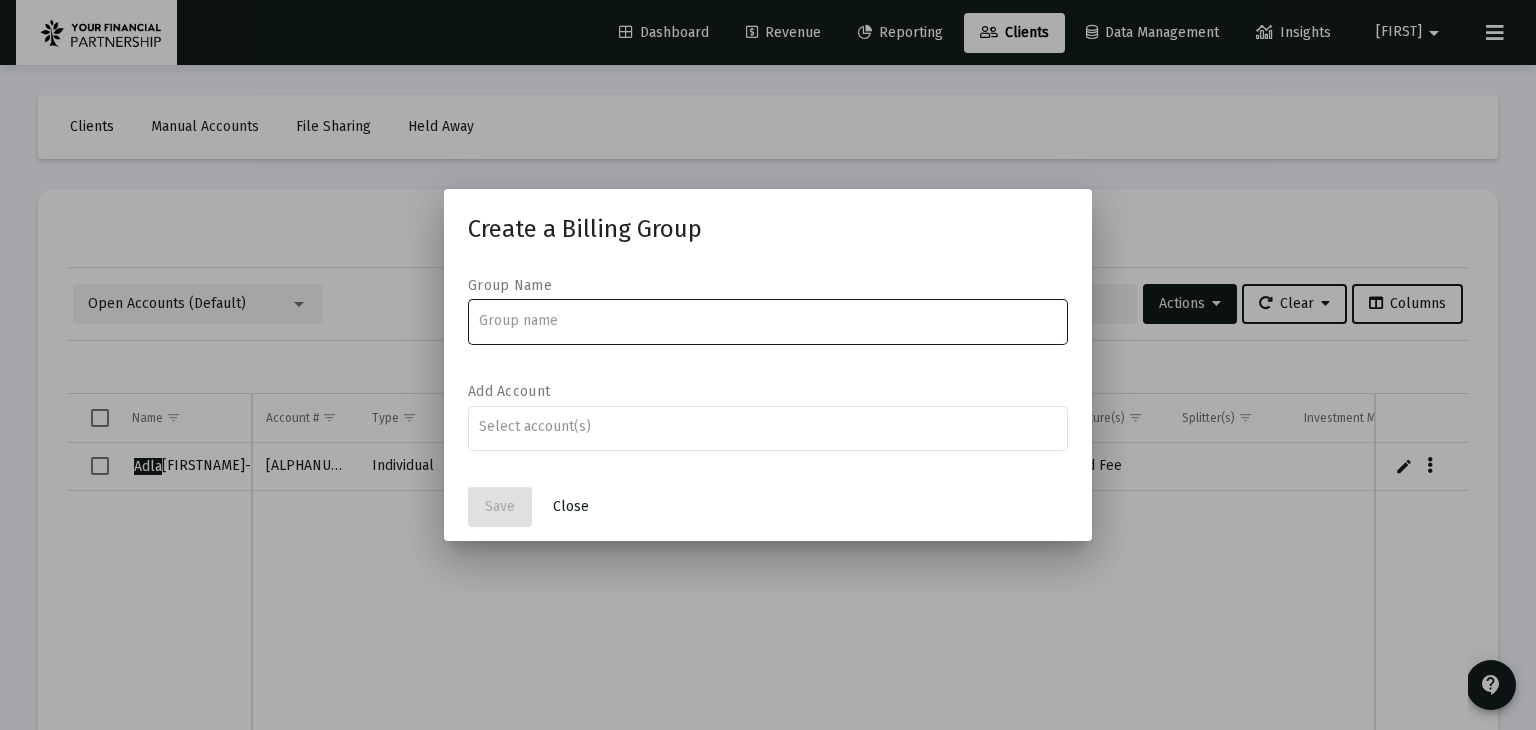 click at bounding box center (768, 321) 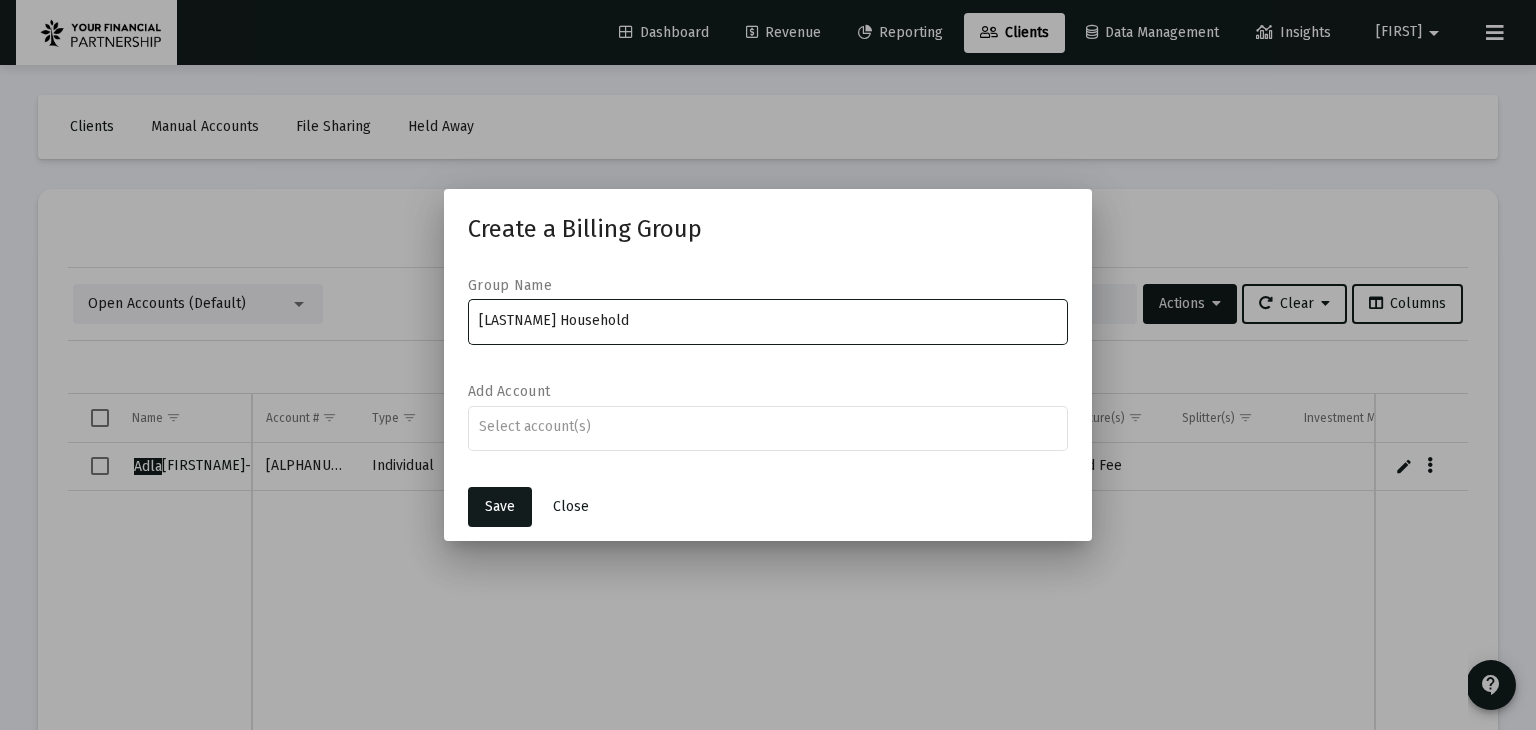 type on "[LASTNAME] Household" 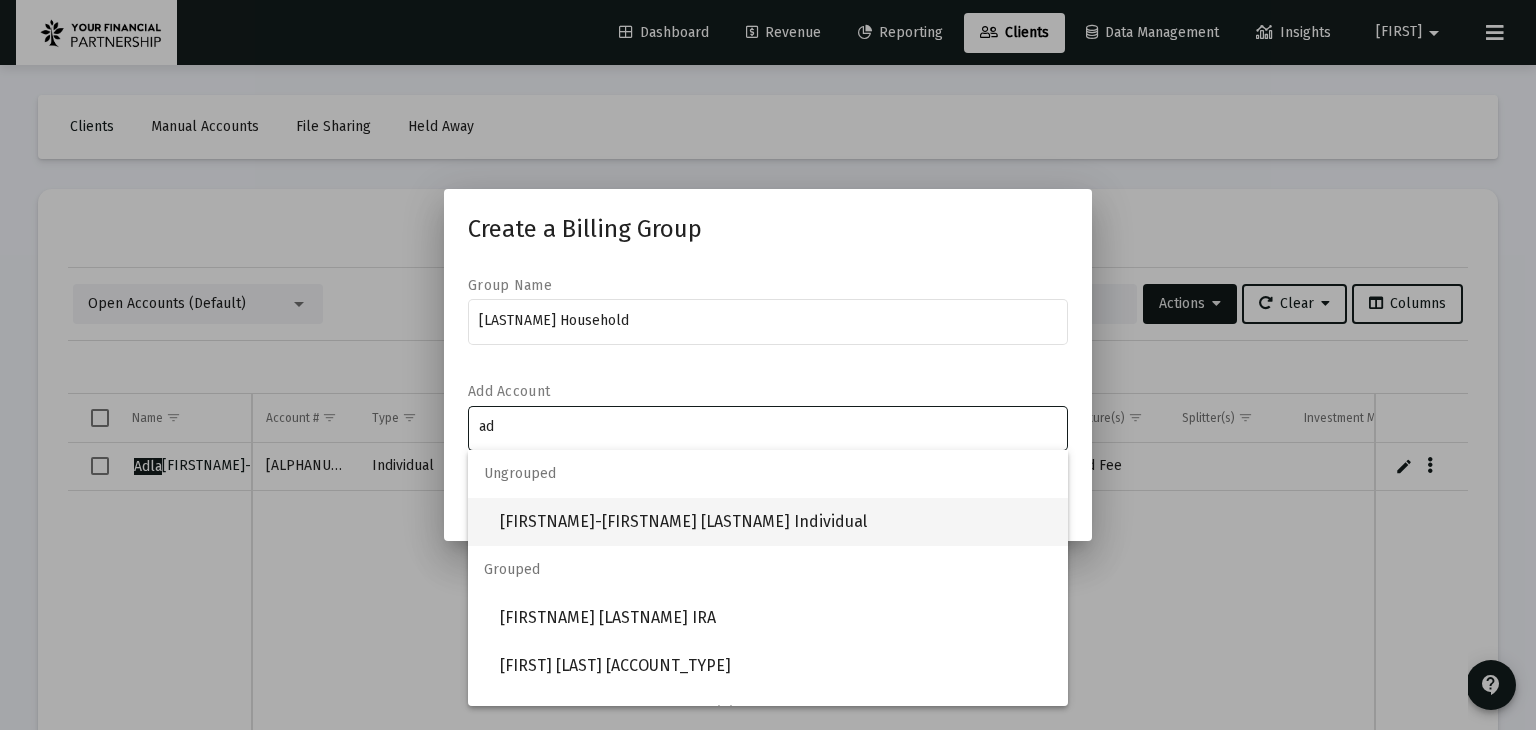 type on "ad" 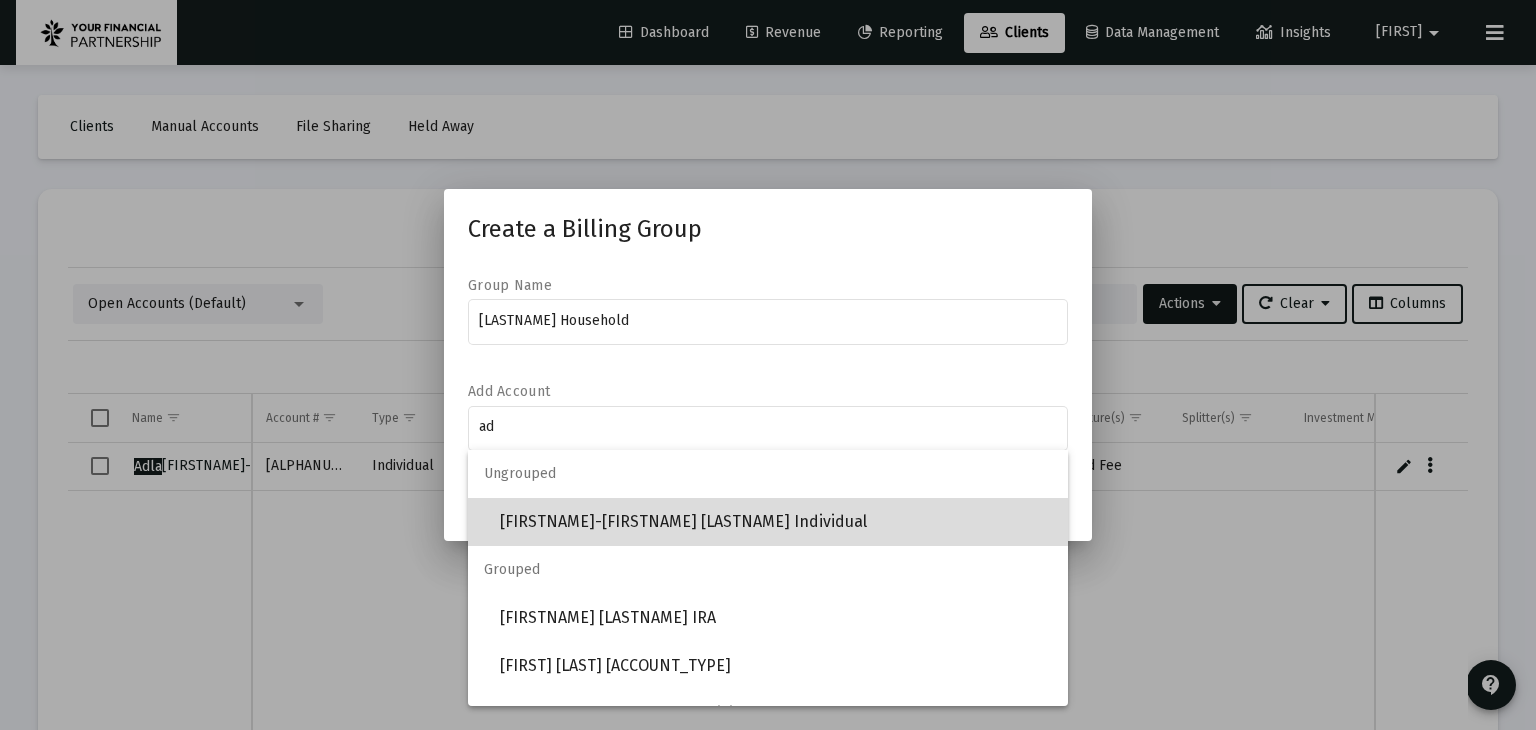 click on "[FIRSTNAME]-[FIRSTNAME] [LASTNAME] Individual" at bounding box center [776, 522] 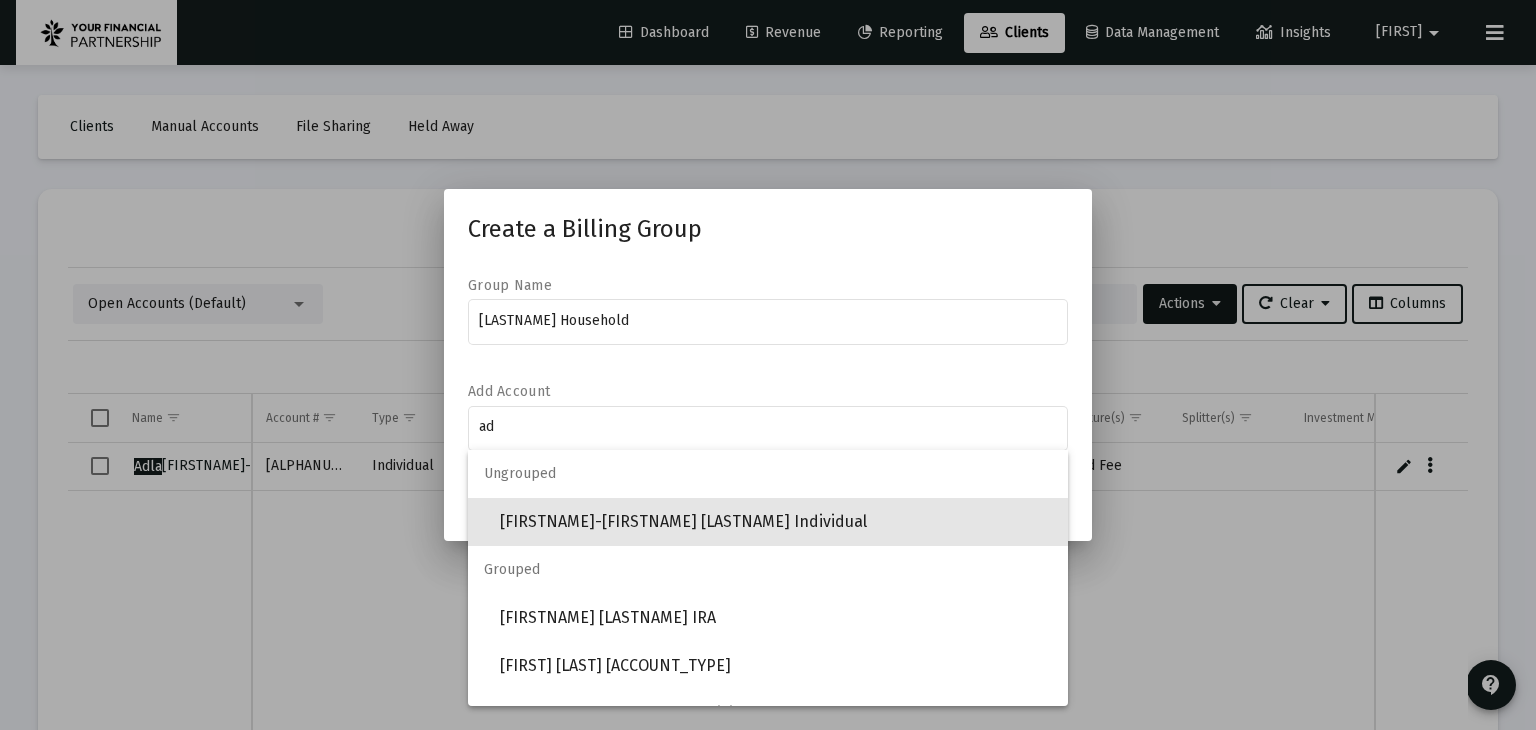 type 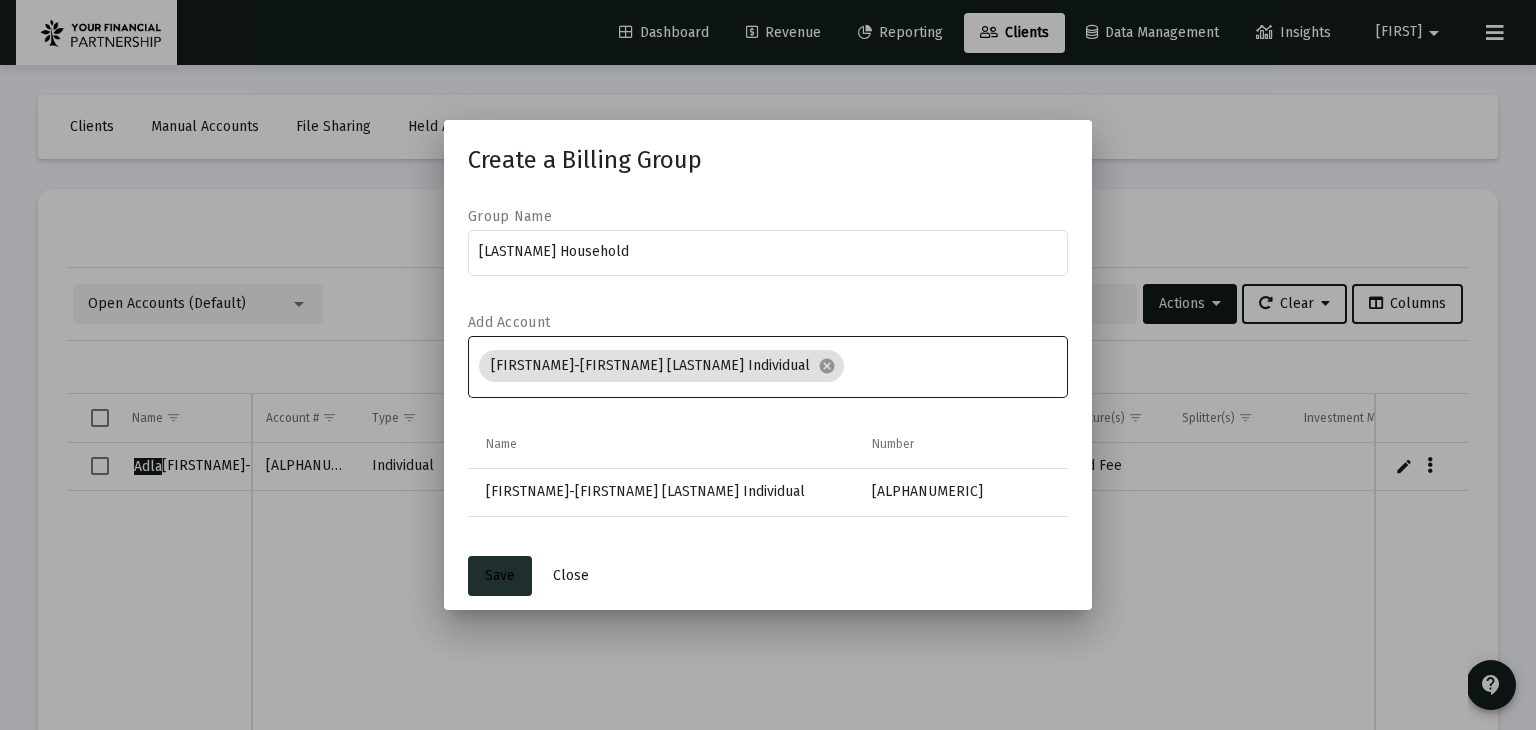 click on "Save" at bounding box center [500, 575] 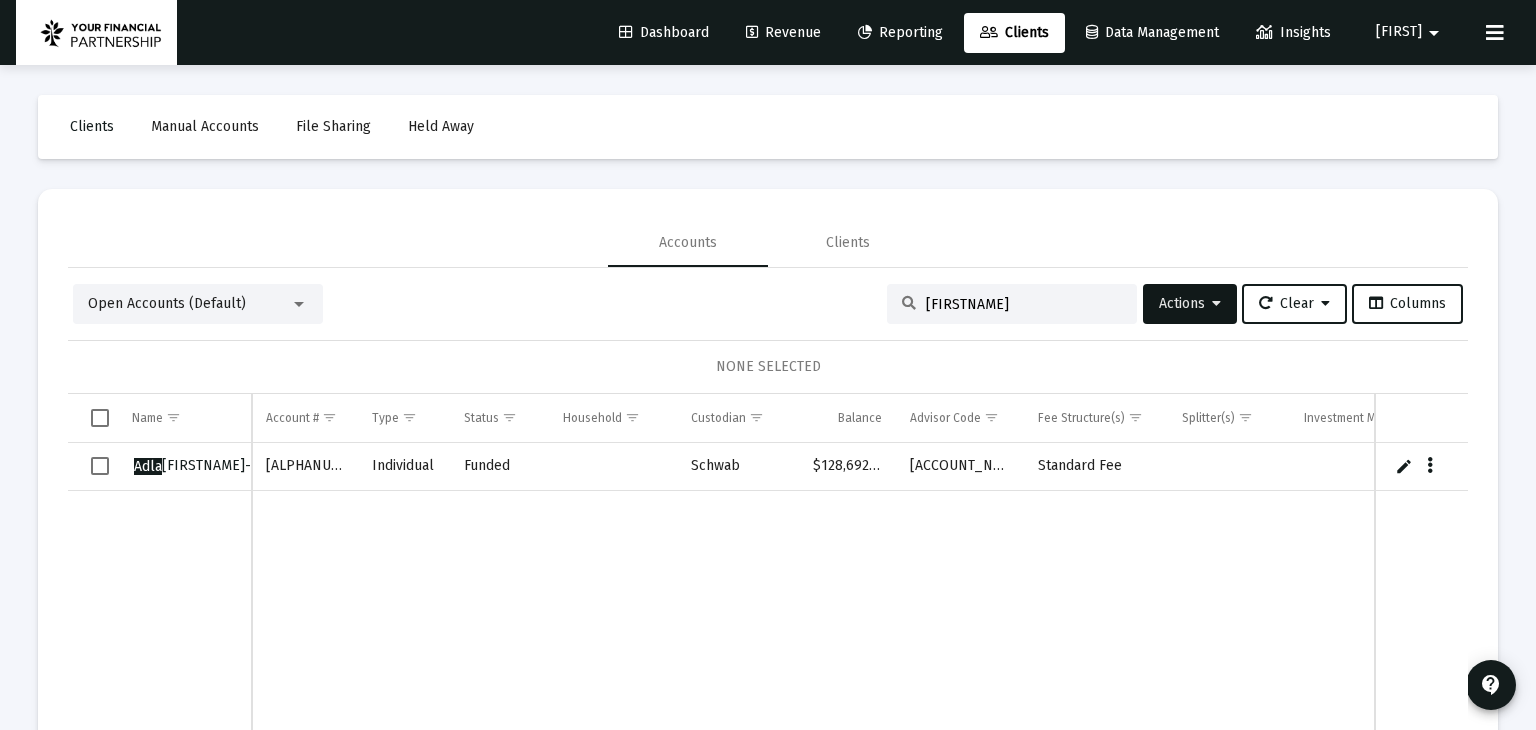 click on "Revenue" 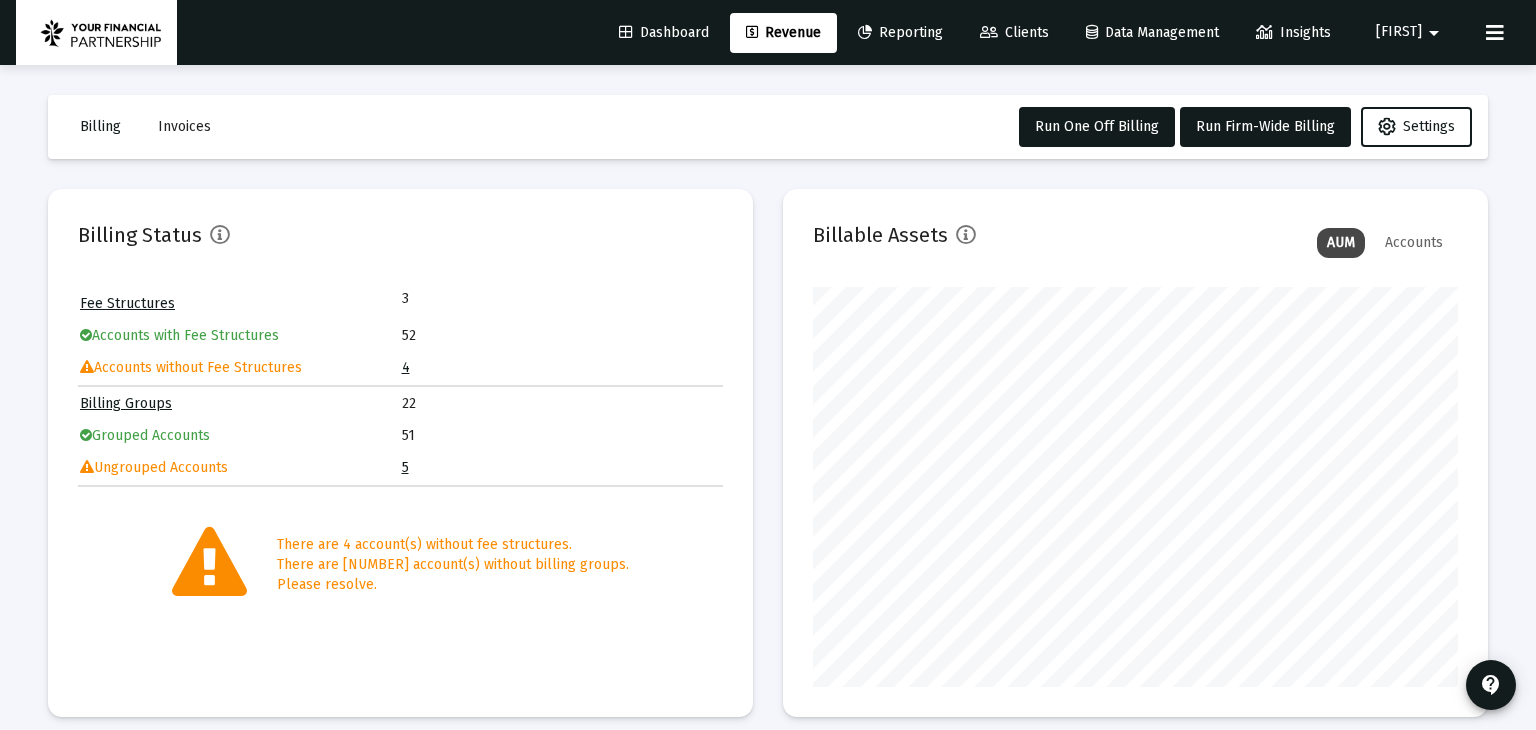 scroll, scrollTop: 999600, scrollLeft: 999355, axis: both 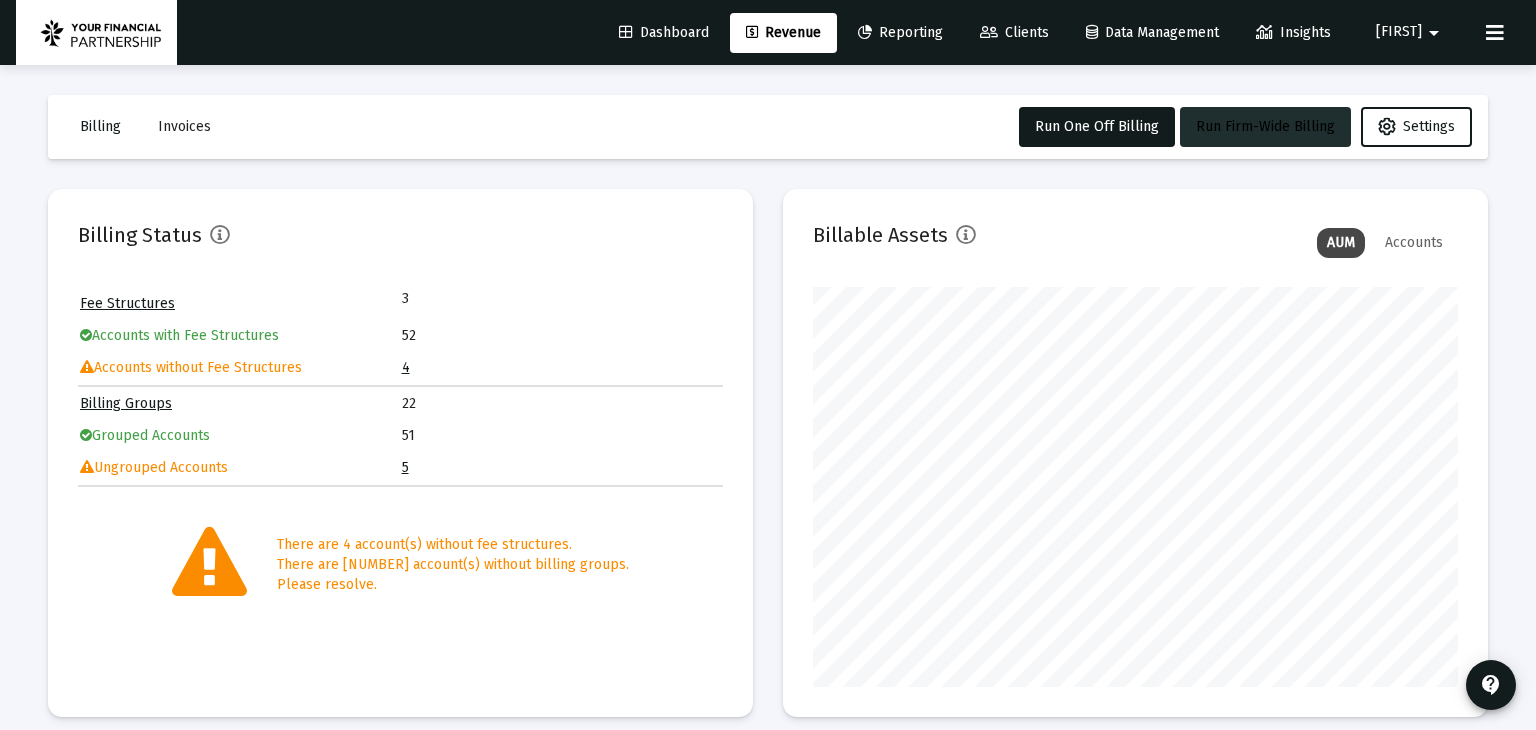 click on "Run Firm-Wide Billing" 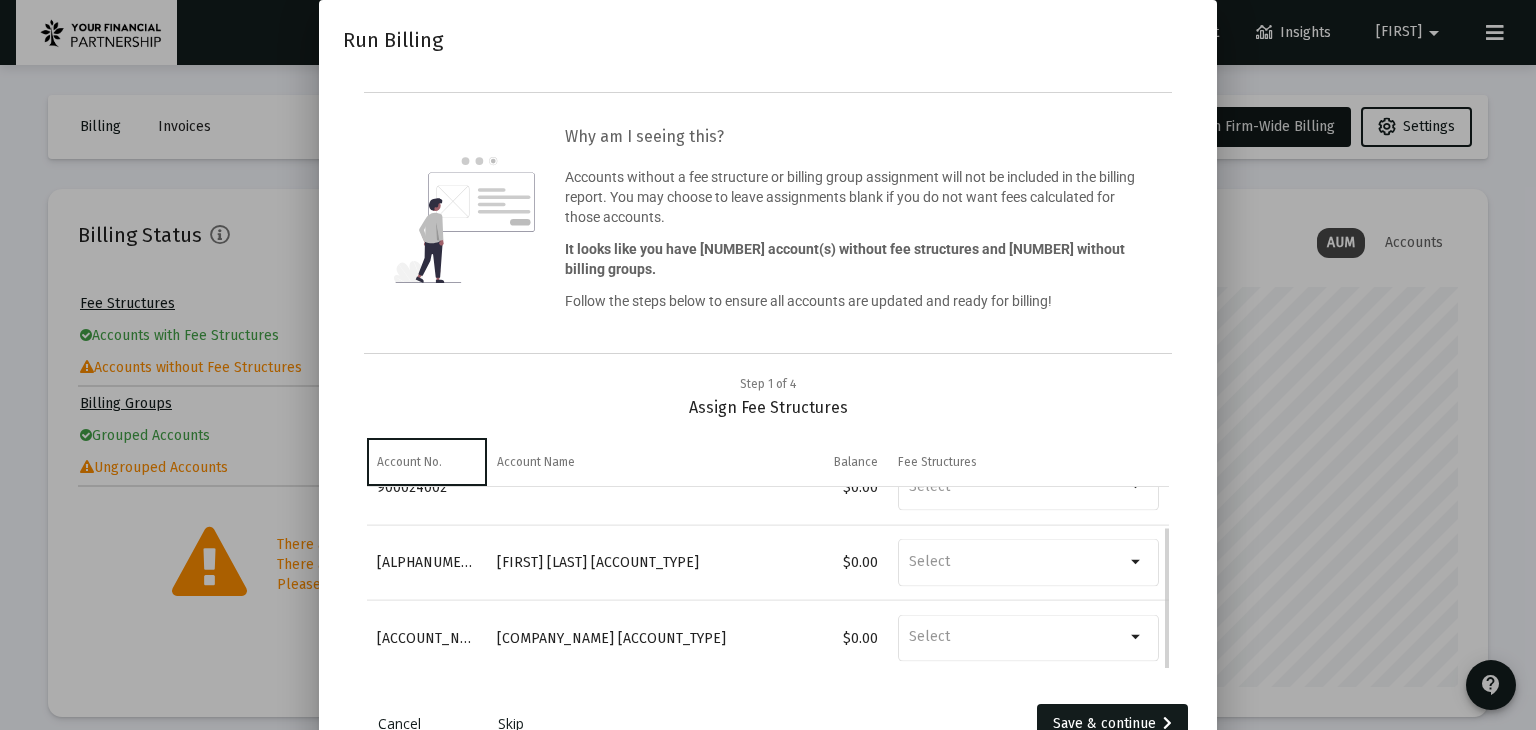 scroll, scrollTop: 48, scrollLeft: 0, axis: vertical 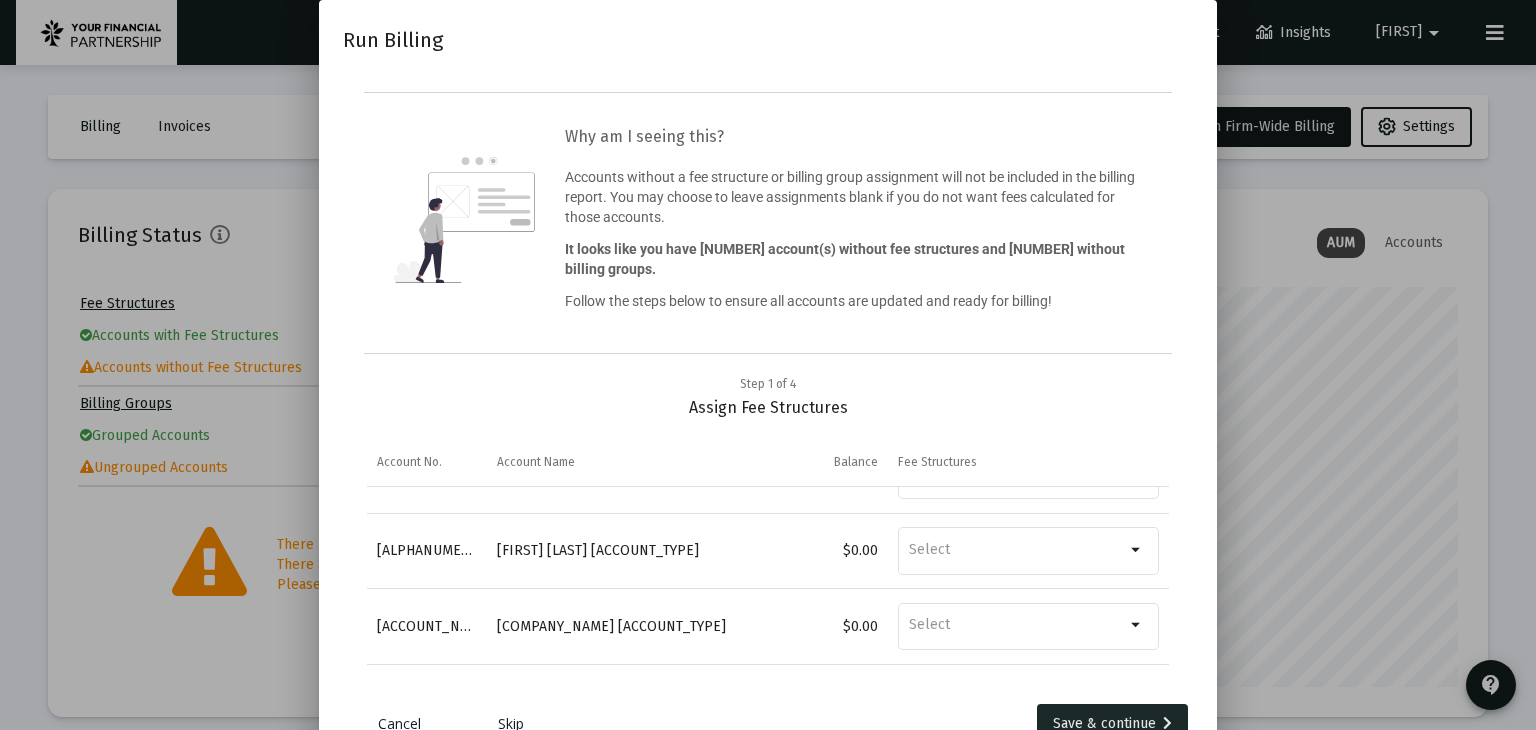 click on "Save & continue" at bounding box center [1112, 724] 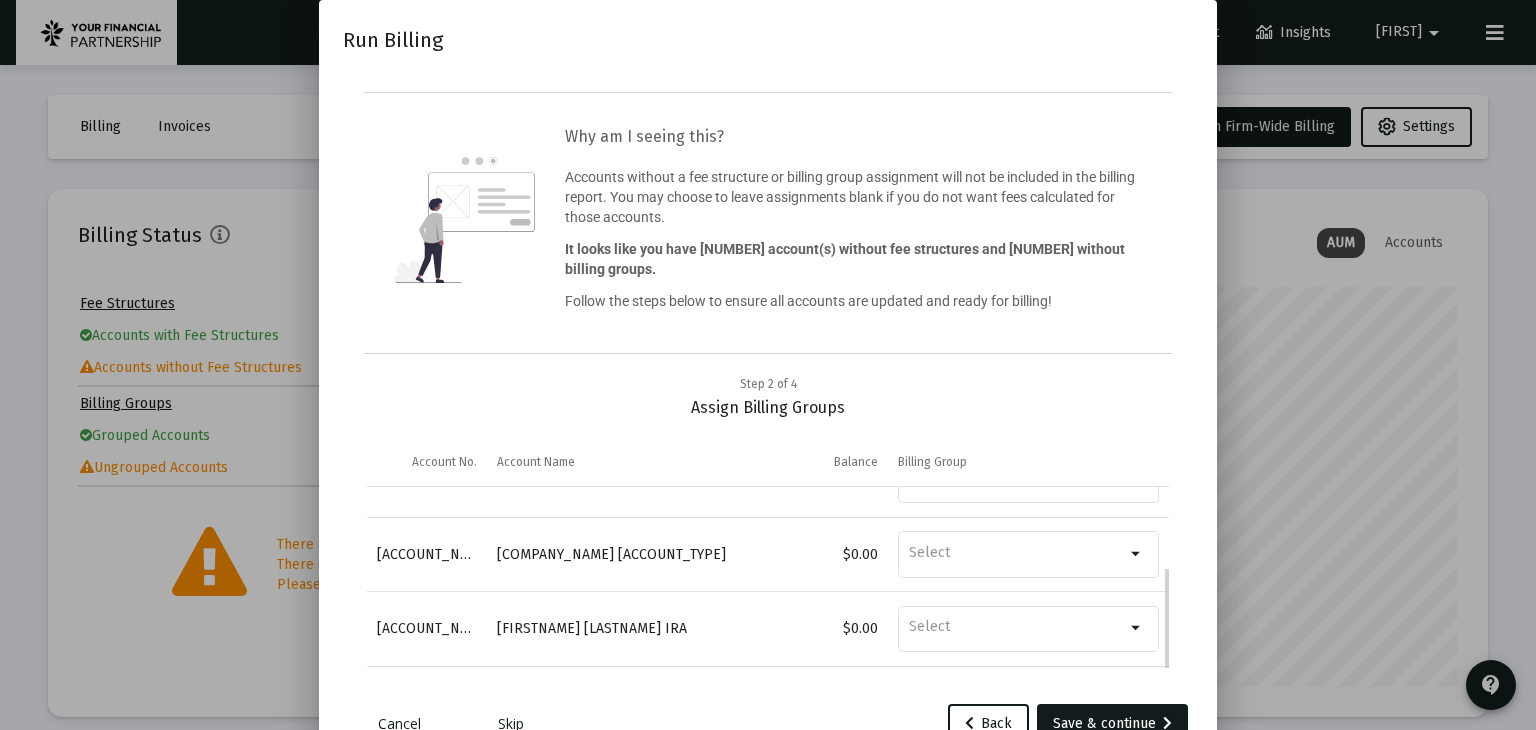 scroll, scrollTop: 118, scrollLeft: 0, axis: vertical 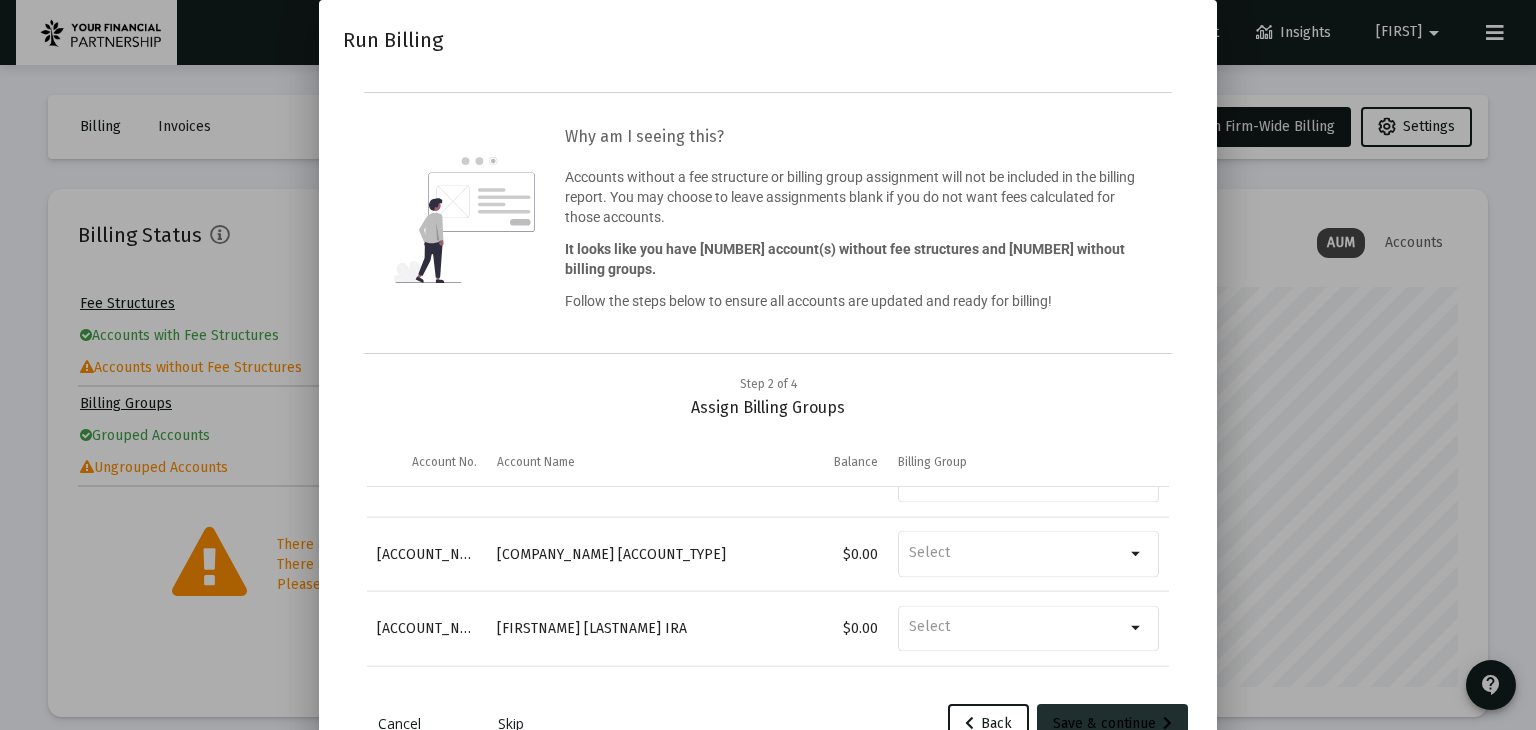 click on "Save & continue" at bounding box center [1112, 724] 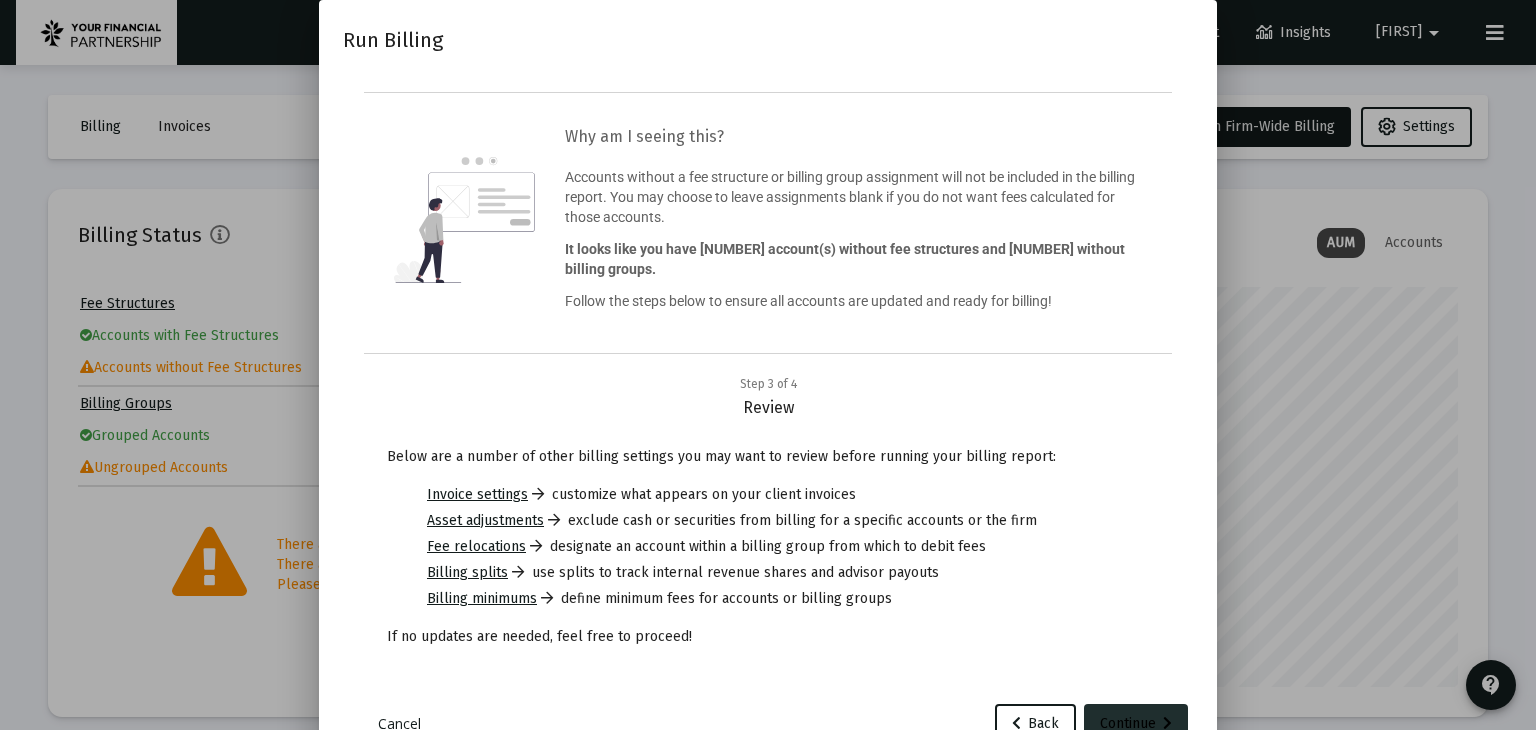 click on "Continue" at bounding box center [1136, 724] 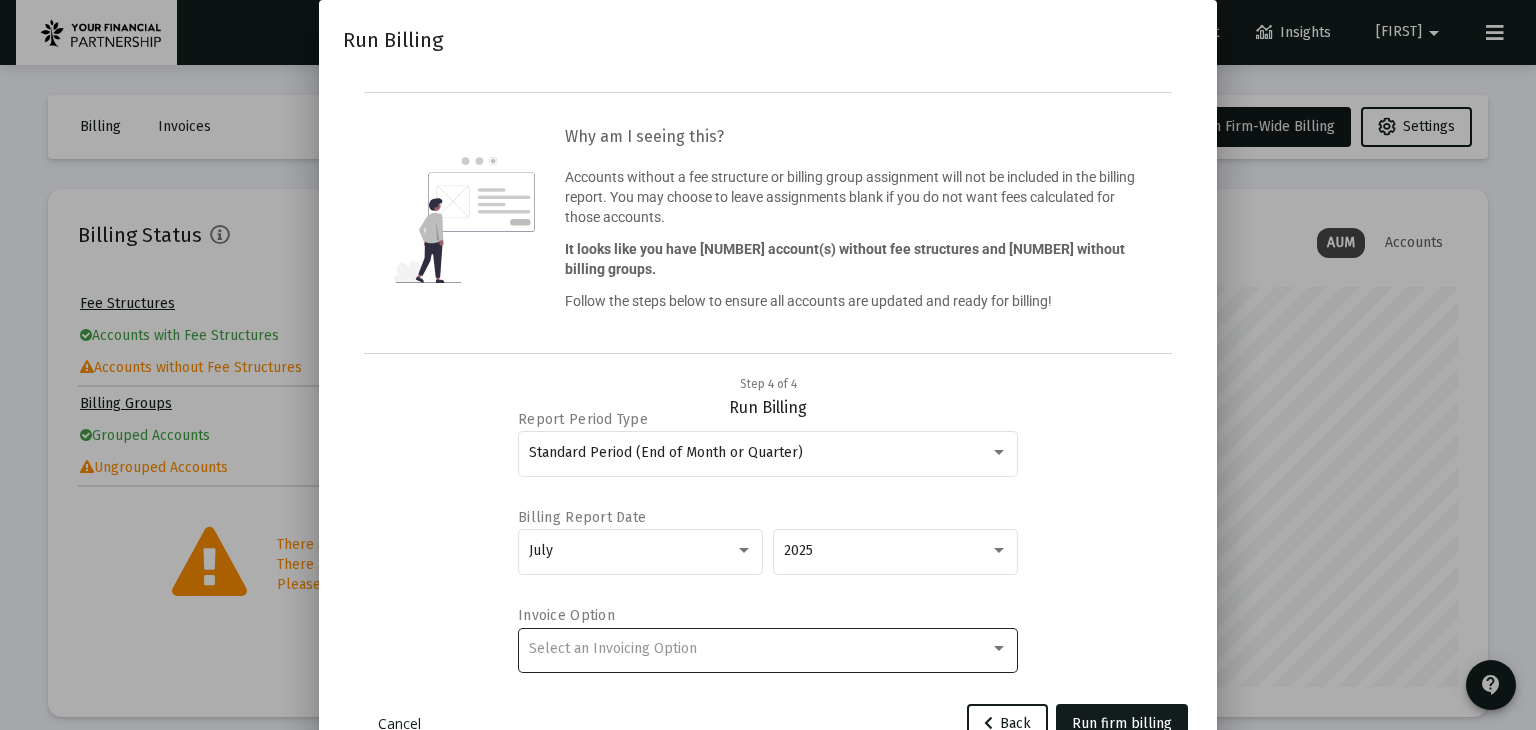 click on "Select an Invoicing Option" at bounding box center (759, 649) 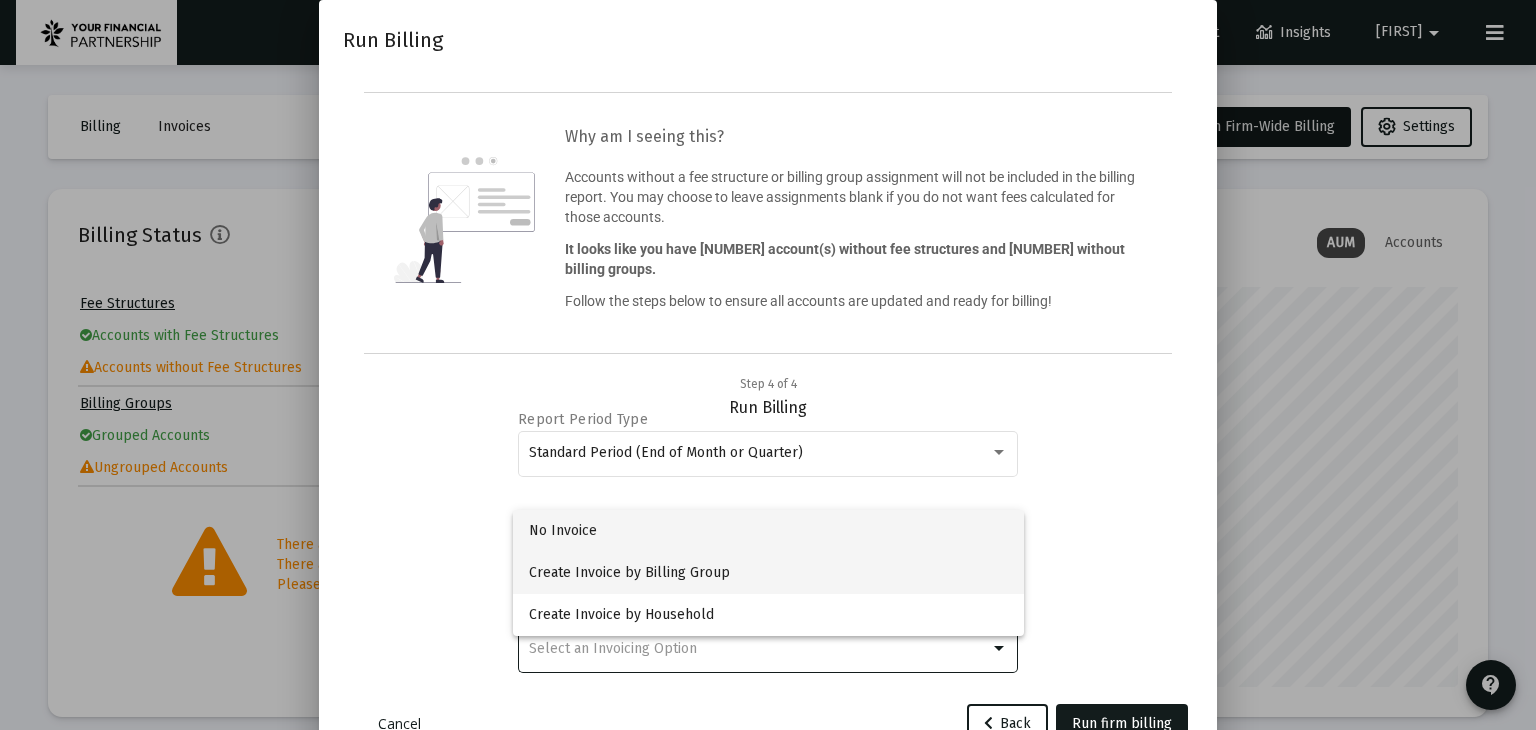 click on "Create Invoice by Billing Group" at bounding box center [768, 573] 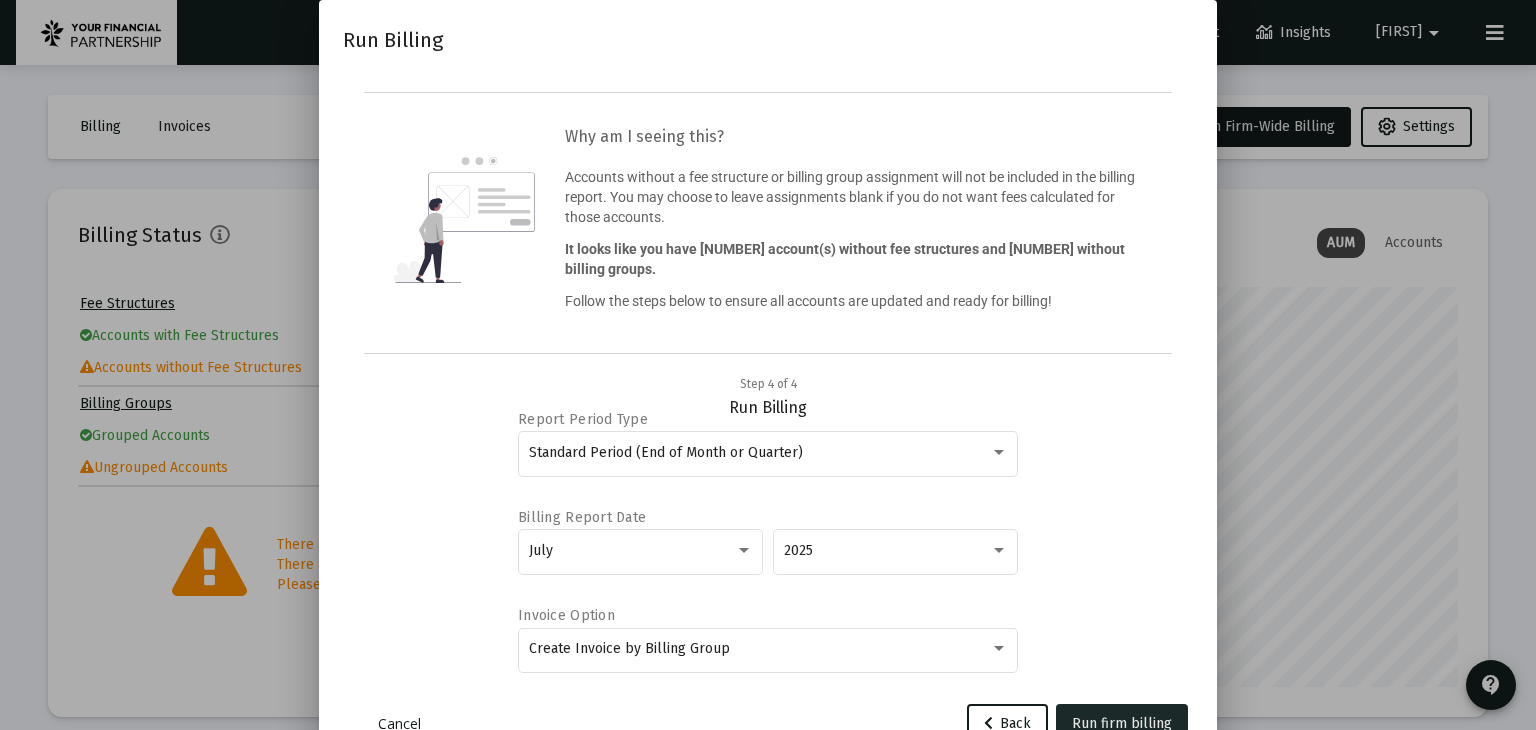 click on "Run firm billing" at bounding box center (1122, 723) 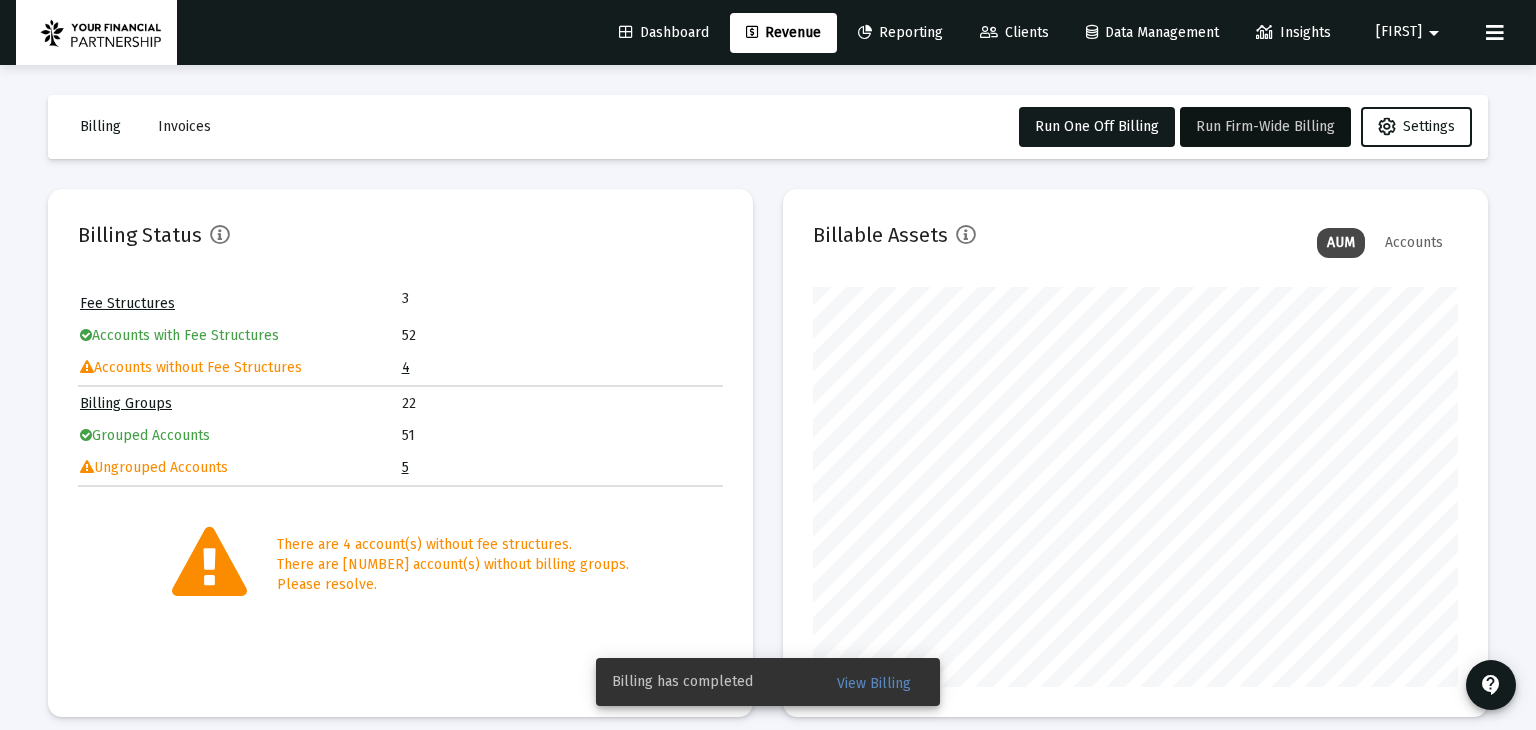 click on "View Billing" at bounding box center [874, 683] 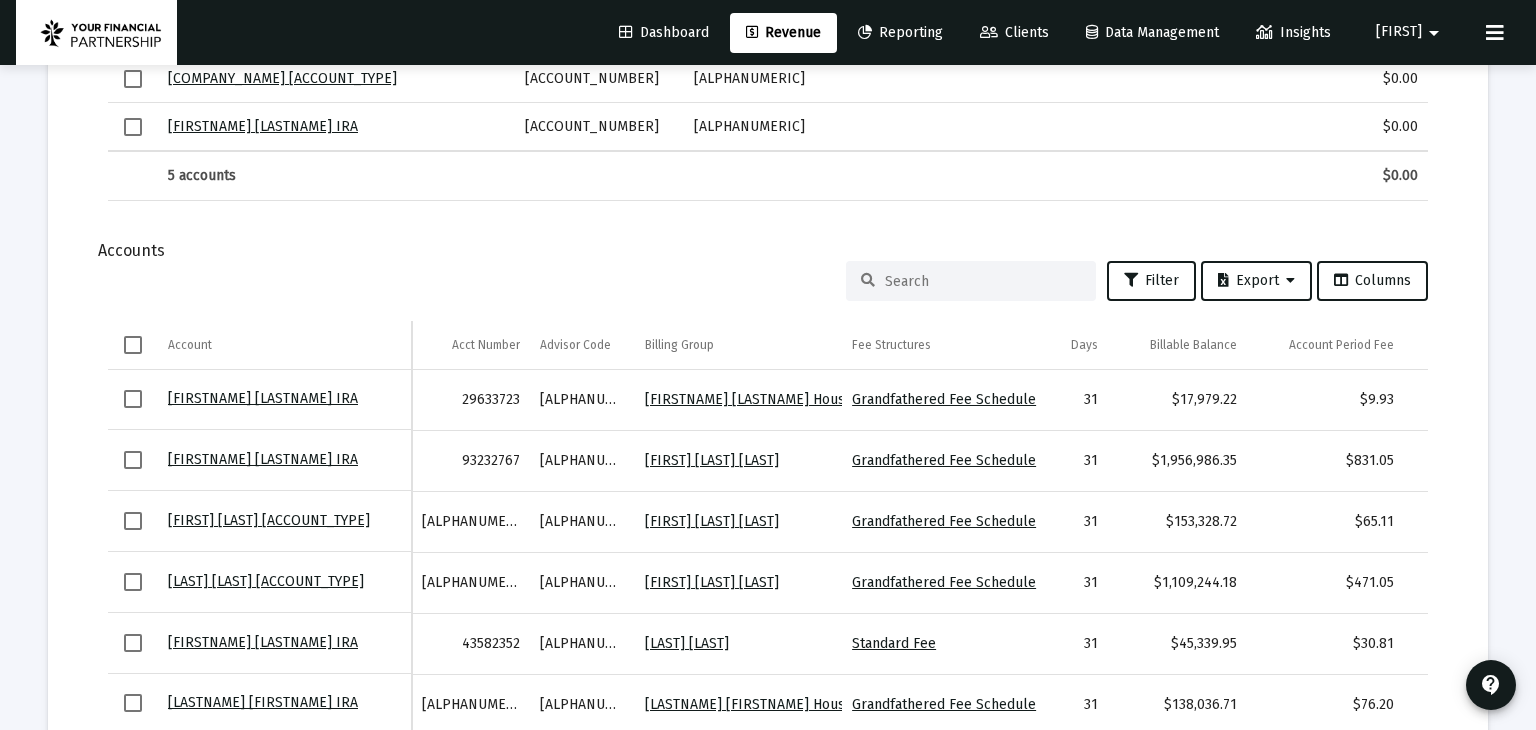 scroll, scrollTop: 1260, scrollLeft: 0, axis: vertical 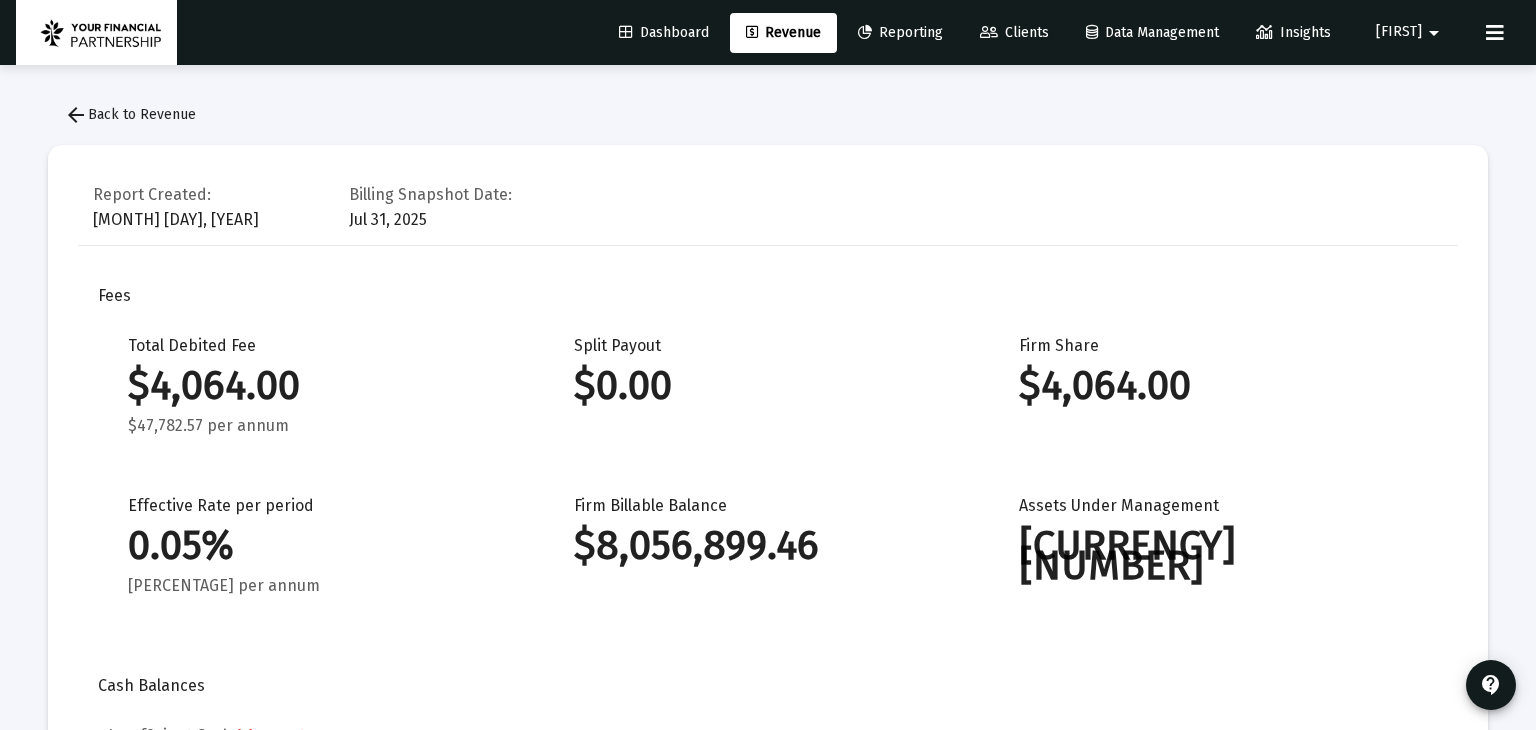 click on "arrow_back  Back to Revenue" 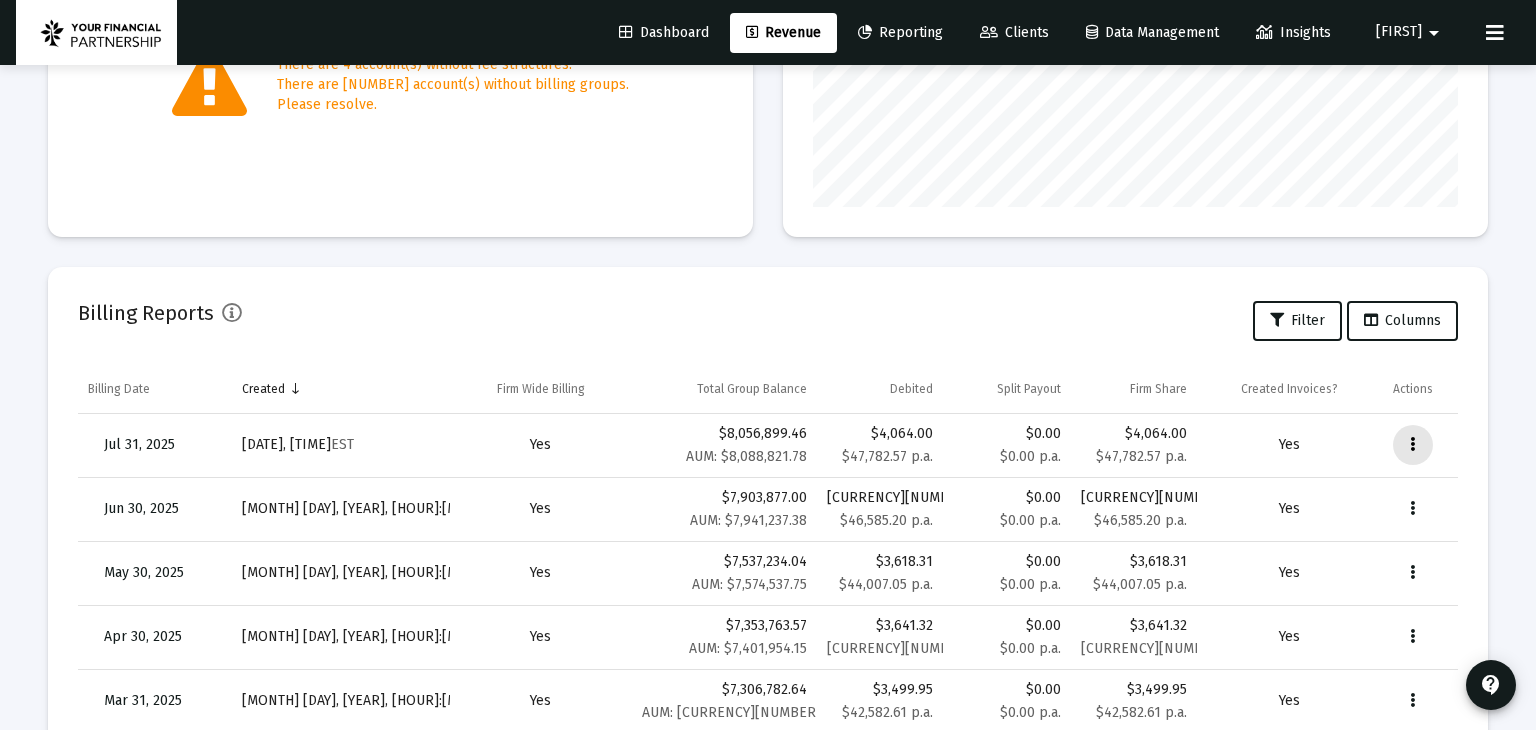 click at bounding box center (1412, 445) 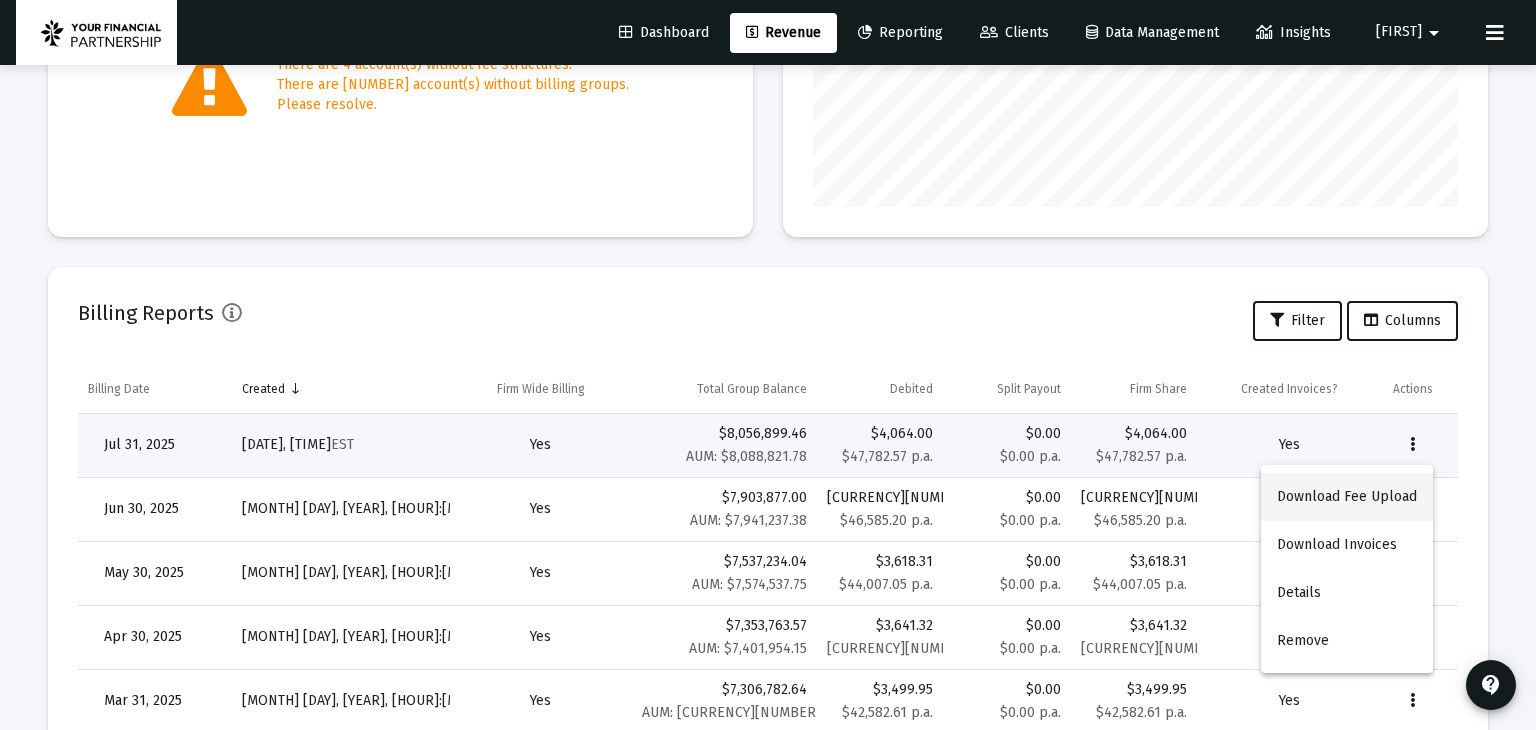 click on "Download Fee Upload" at bounding box center (1347, 497) 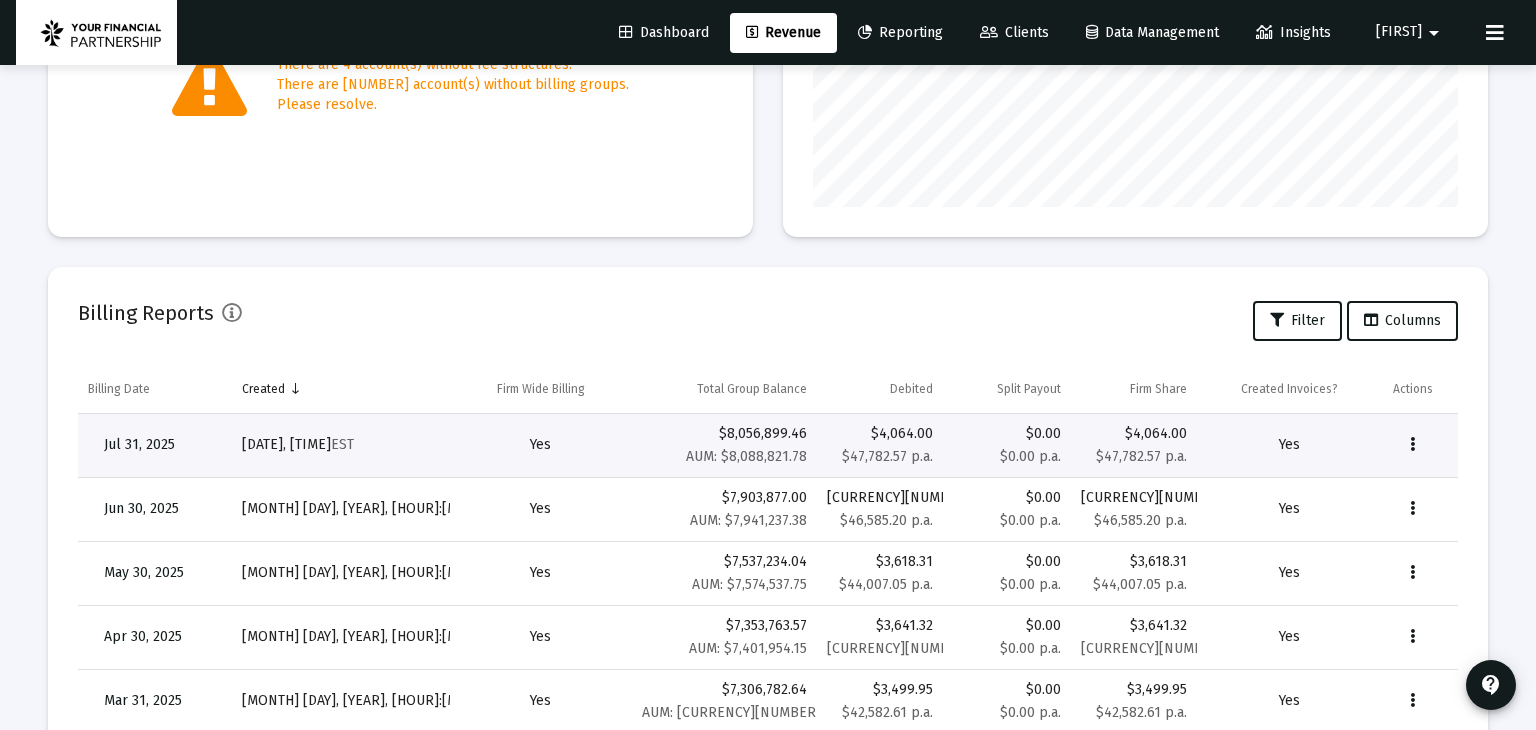 click on "Billing Reports  Filter   Columns  Billing Date Created Firm Wide Billing Total Group Balance Debited Split Payout Firm Share Created Invoices? Actions  [DATE]   [DATE], [TIME]   EST   Yes   $8,056,899.46   AUM: $8,088,821.78   $4,064.00   $47,782.57 p.a.   $0.00   $0.00 p.a.   $4,064.00   $47,782.57 p.a.   Yes   [DATE]   [DATE], [TIME]   EST   Yes   $7,903,877.00   AUM: $7,941,237.38   $3,956.59   $46,585.20 p.a.   $0.00   $0.00 p.a.   $3,956.59   $46,585.20 p.a.   Yes   [DATE]   [DATE], [TIME]   EST   Yes   $7,537,234.04   AUM: $7,574,537.75   $3,618.31   $44,007.05 p.a.   $0.00   $0.00 p.a.   $3,618.31   $44,007.05 p.a.   Yes   [DATE]   [DATE], [TIME]   EST   Yes   $7,353,763.57   AUM: $7,401,954.15   $3,641.32   $42,873.33 p.a.   $0.00   $0.00 p.a.   $3,641.32   $42,873.33 p.a.   Yes   [DATE]   [DATE], [TIME]   EST   Yes   $7,306,782.64   AUM: $7,360,408.75   $3,499.95   $42,582.61 p.a.   $0.00   $0.00 p.a.   $3,499.95   Yes  5 10" 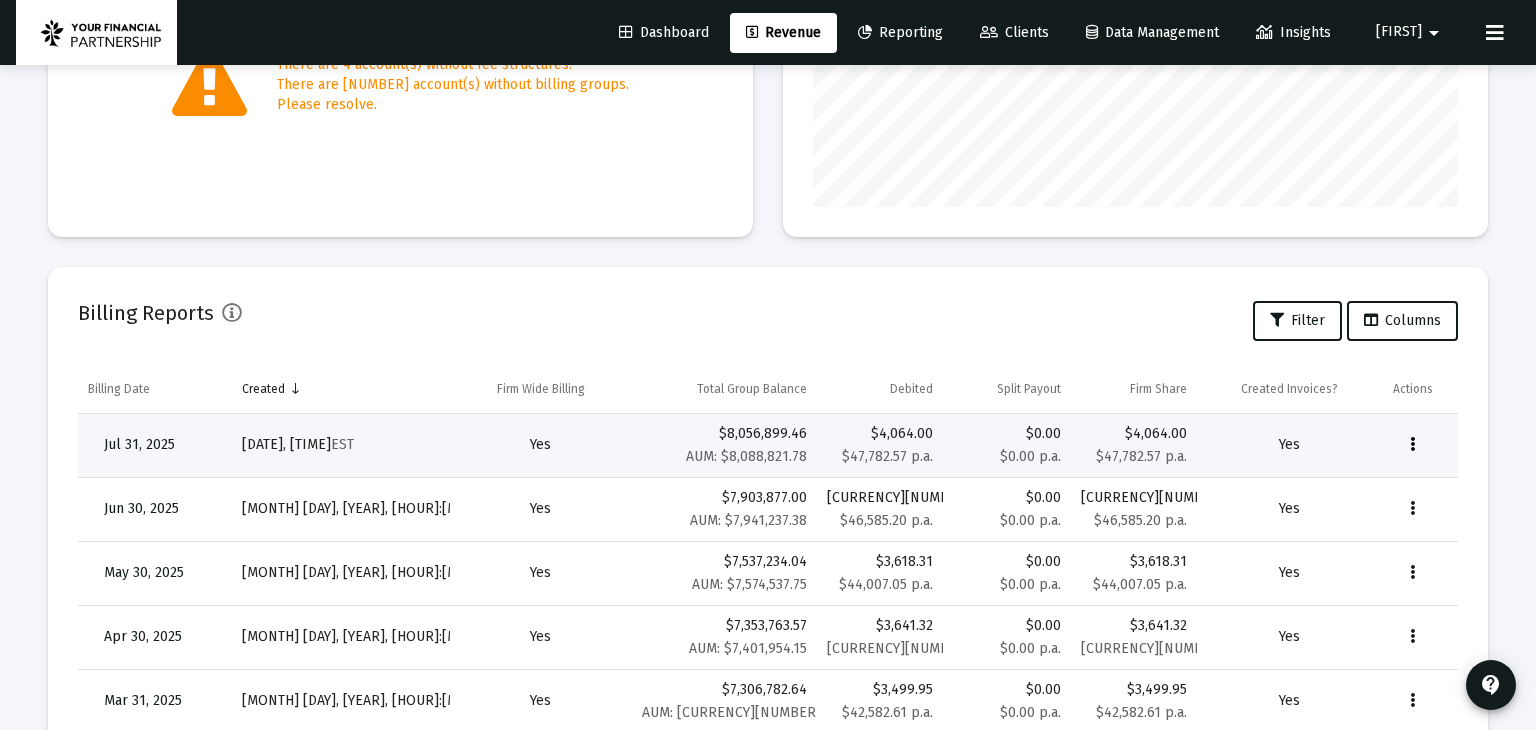 click at bounding box center (1412, 445) 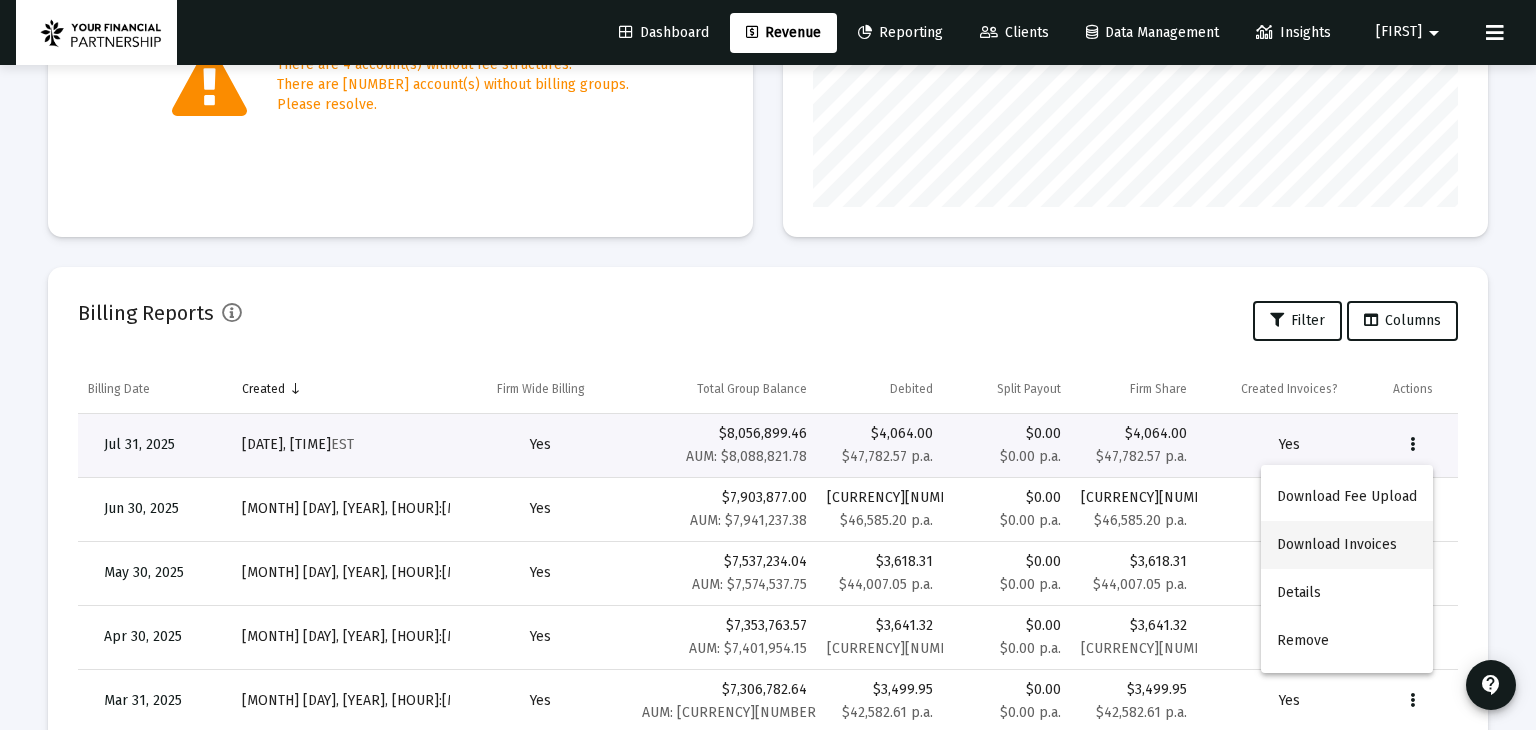 click on "Download Invoices" at bounding box center (1347, 545) 